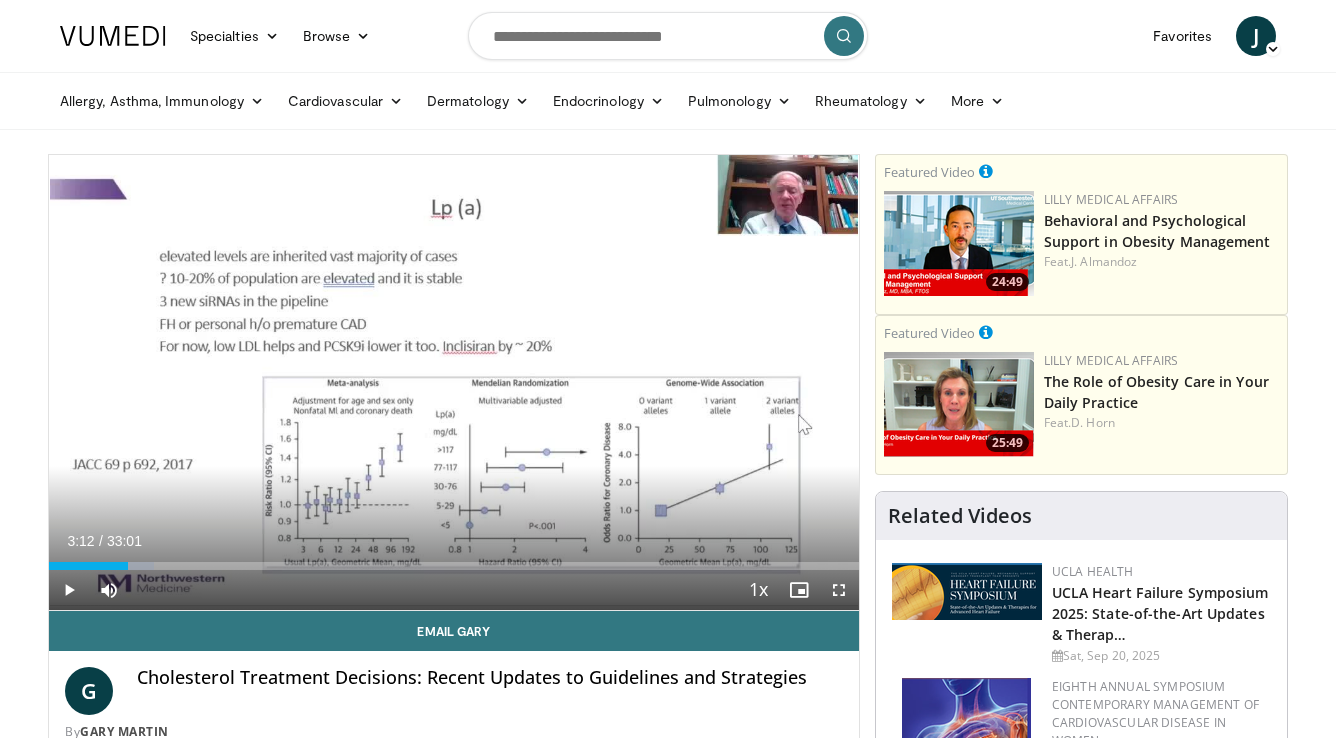 scroll, scrollTop: 0, scrollLeft: 0, axis: both 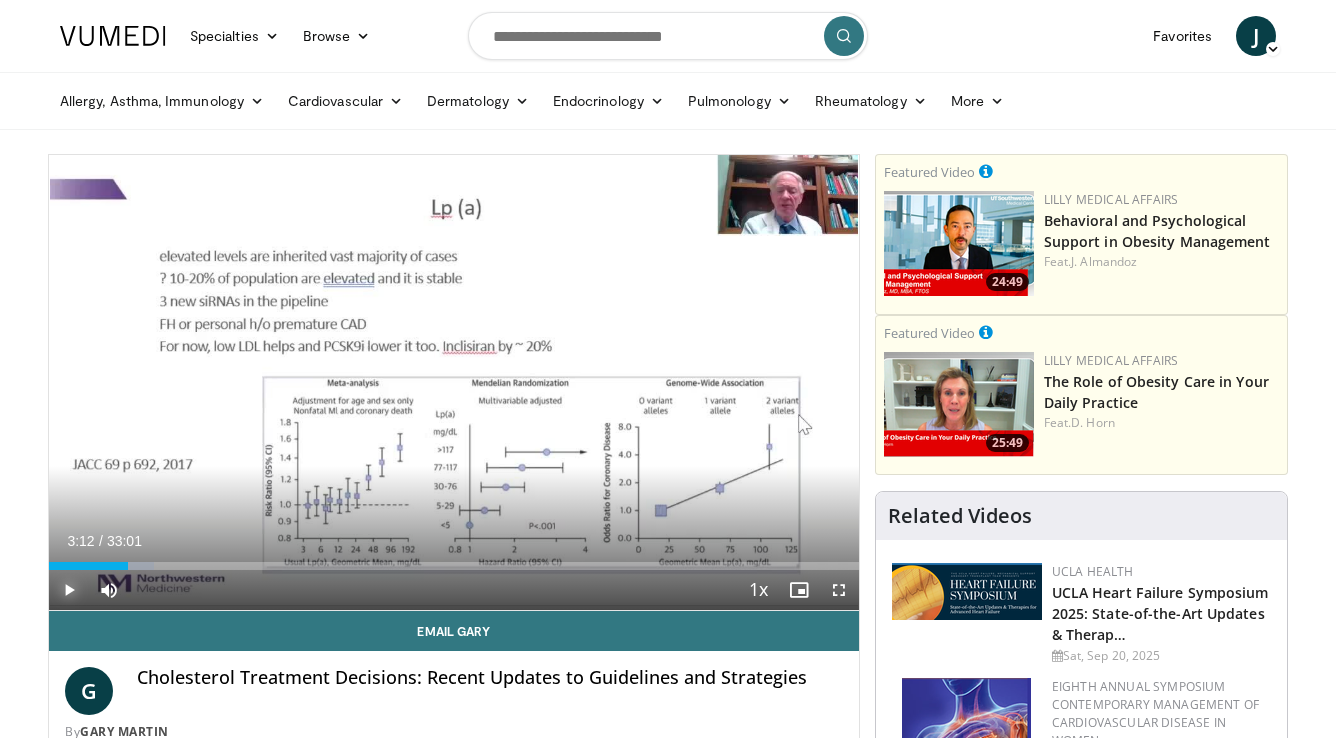click at bounding box center (69, 590) 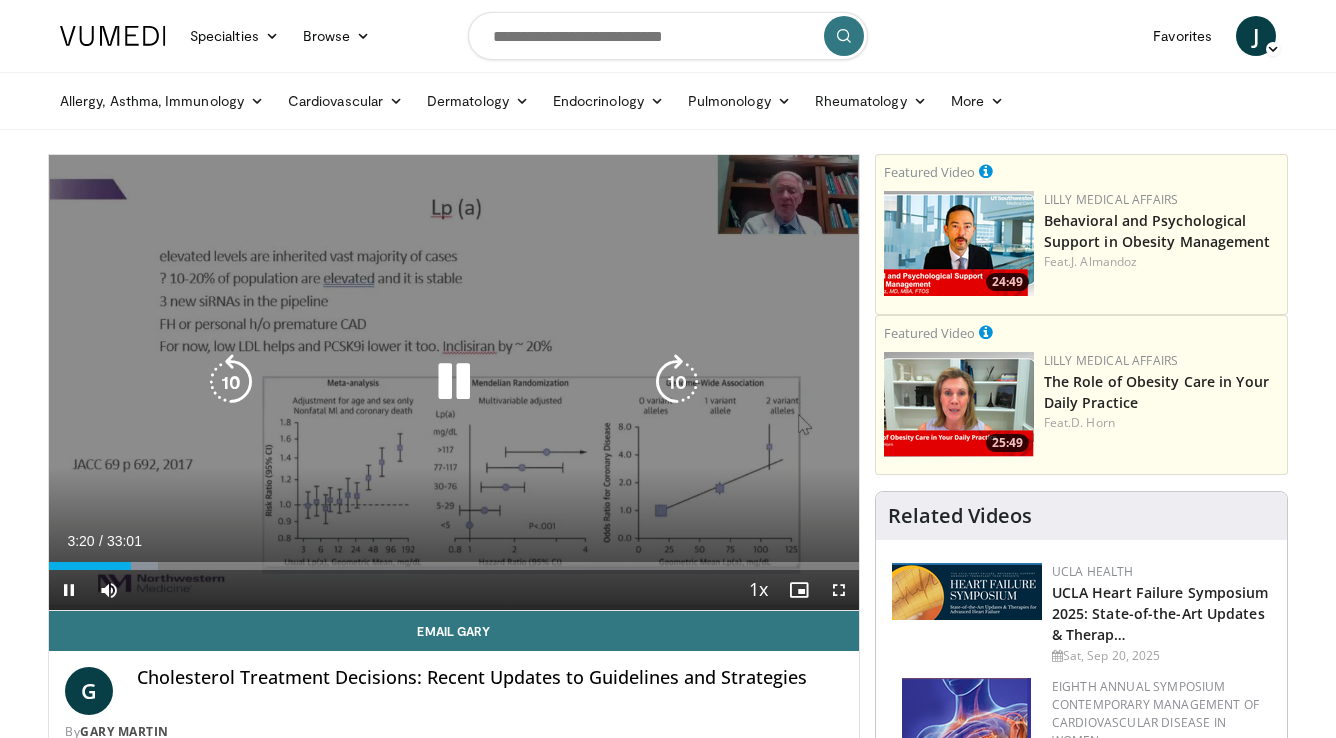 click at bounding box center [231, 382] 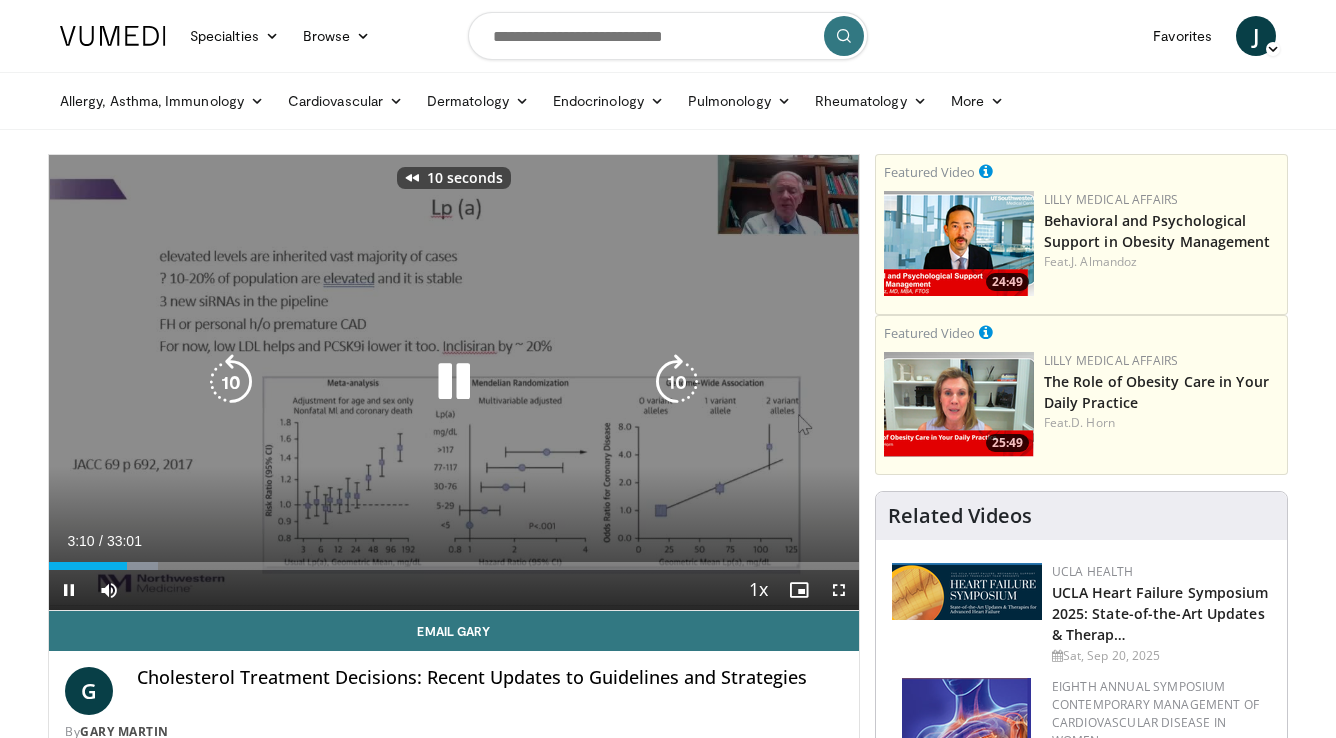 click at bounding box center [231, 382] 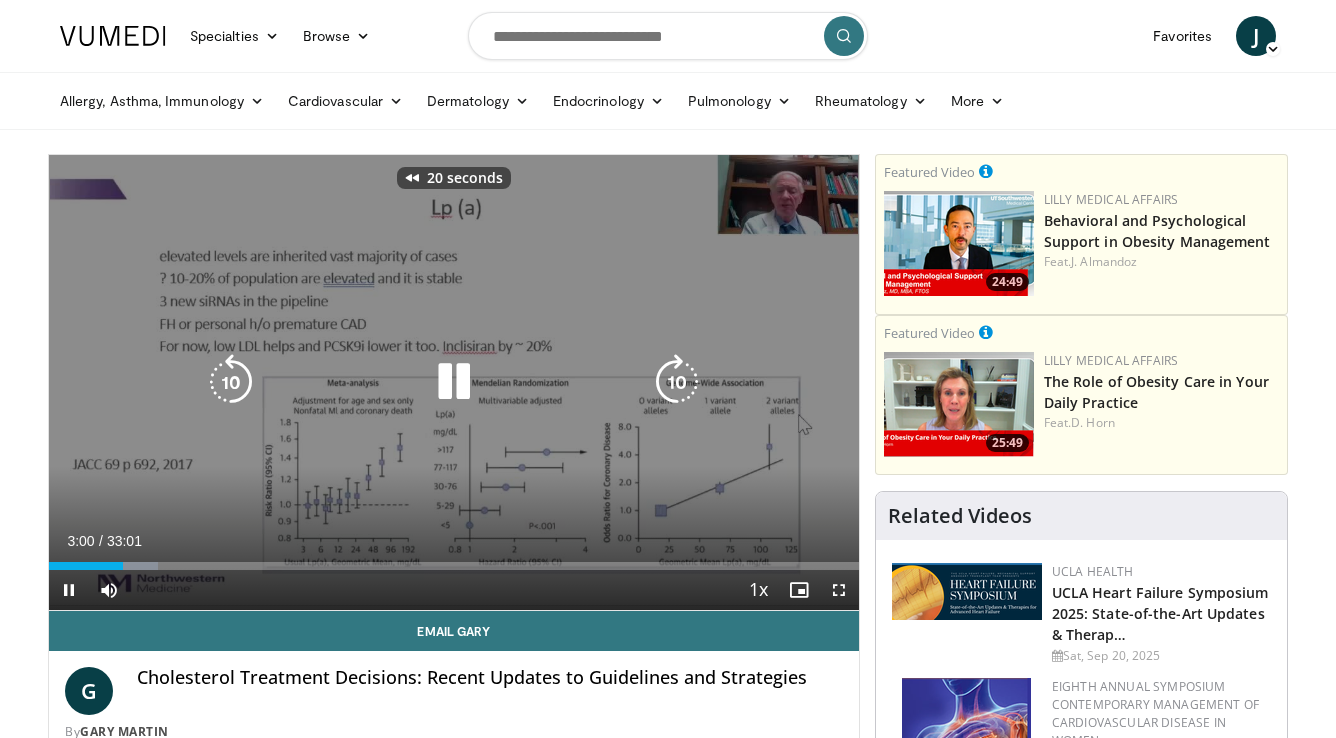 click at bounding box center (231, 382) 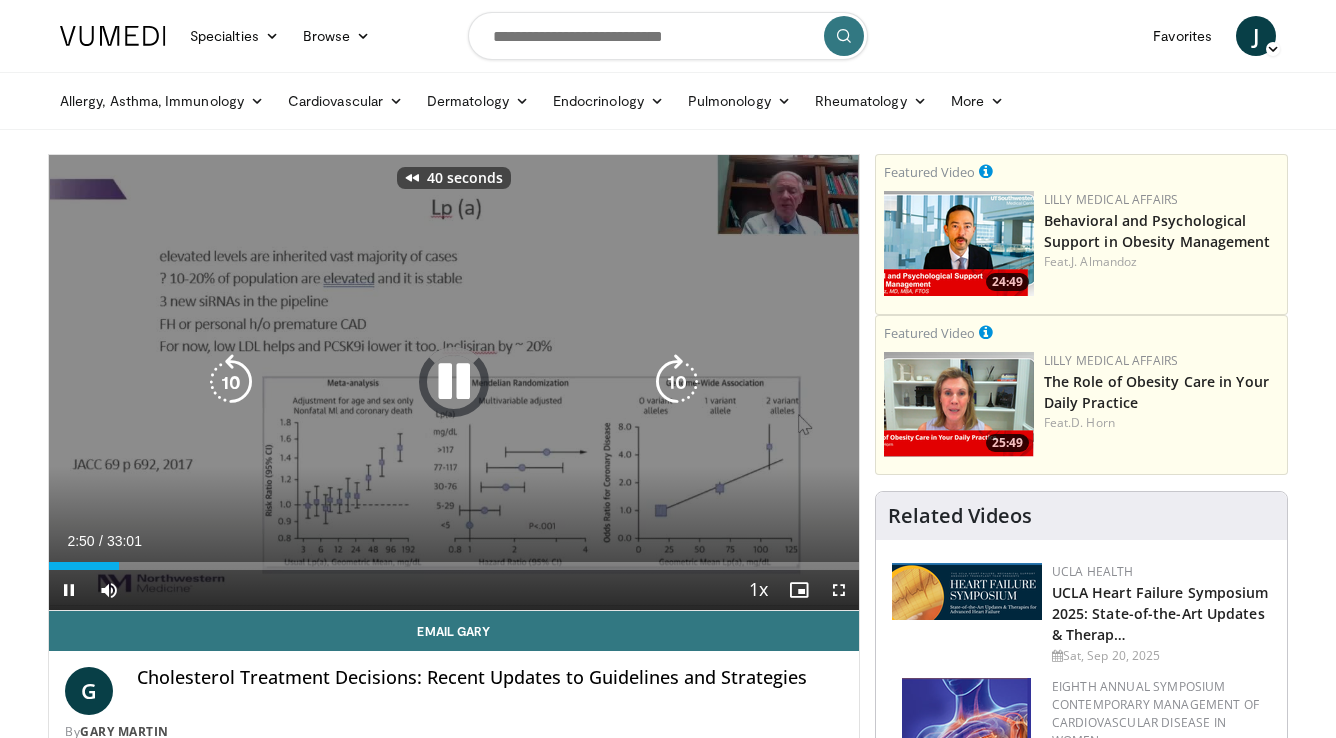 click at bounding box center (231, 382) 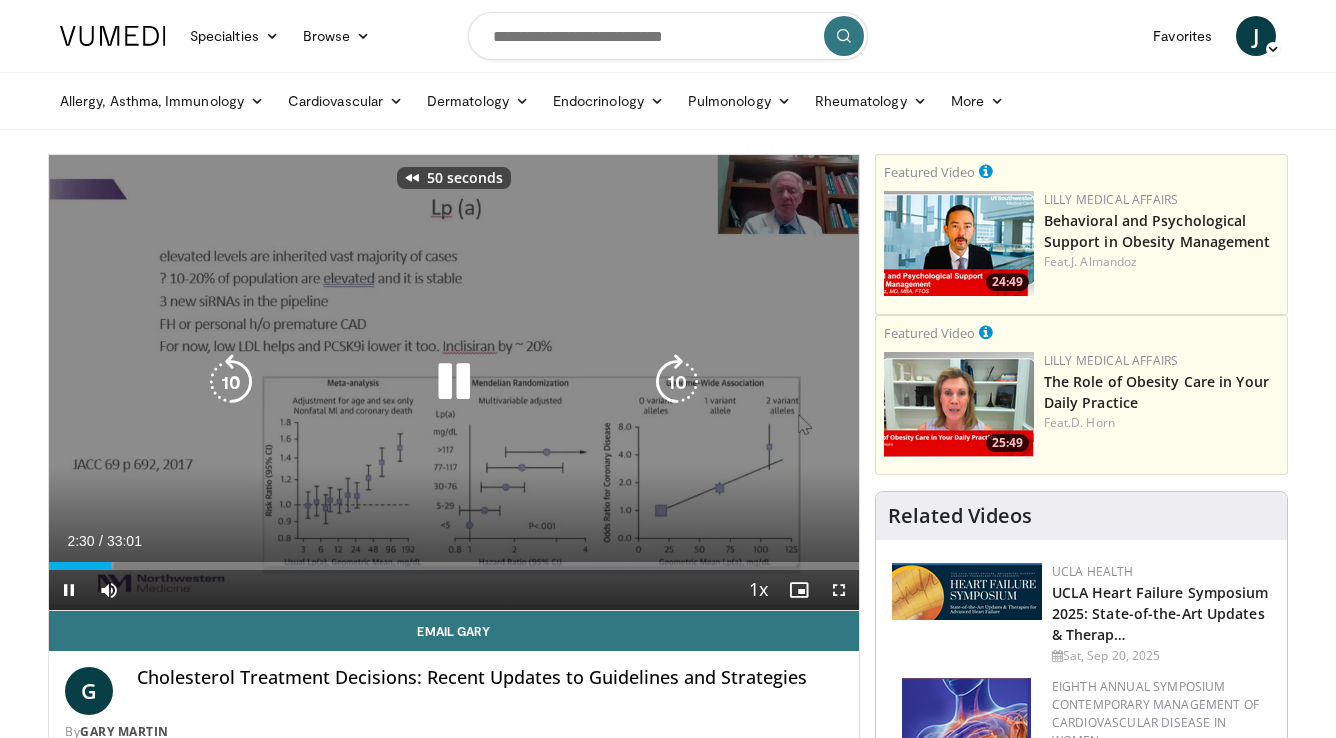 click at bounding box center [231, 382] 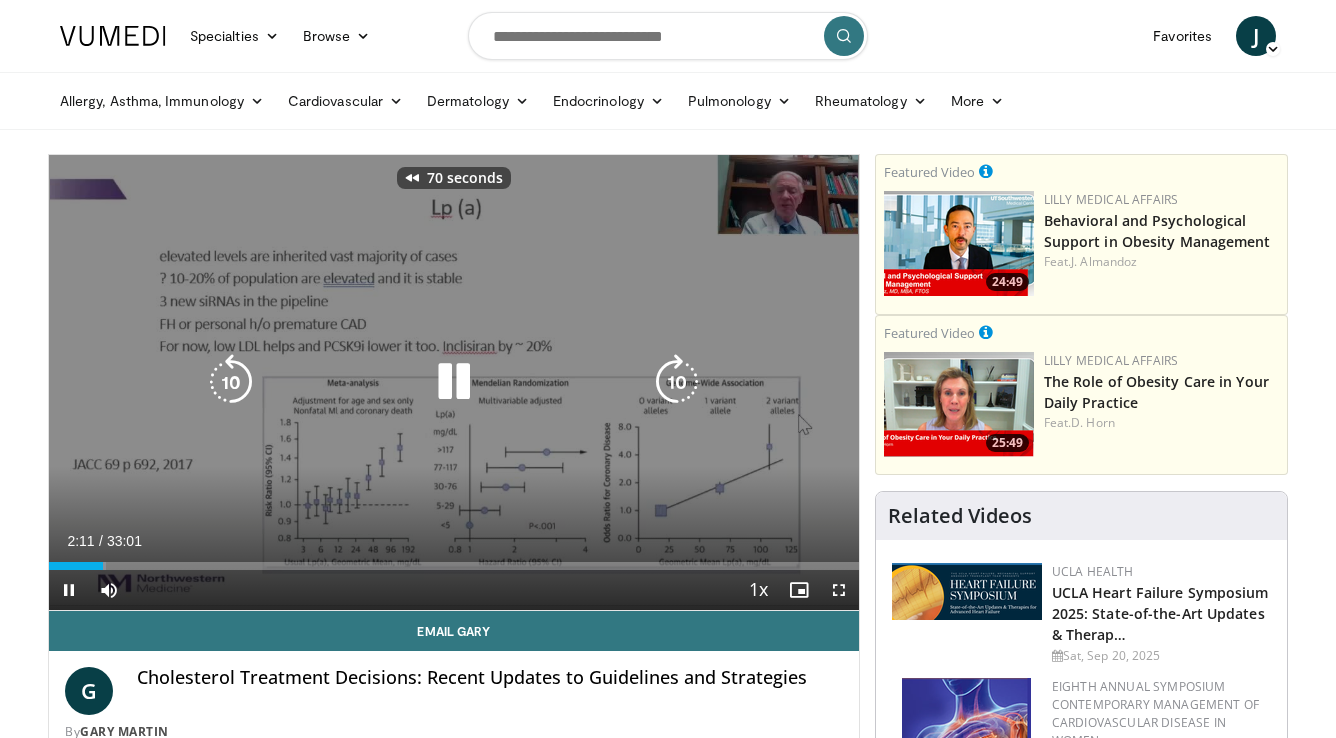 click at bounding box center (231, 382) 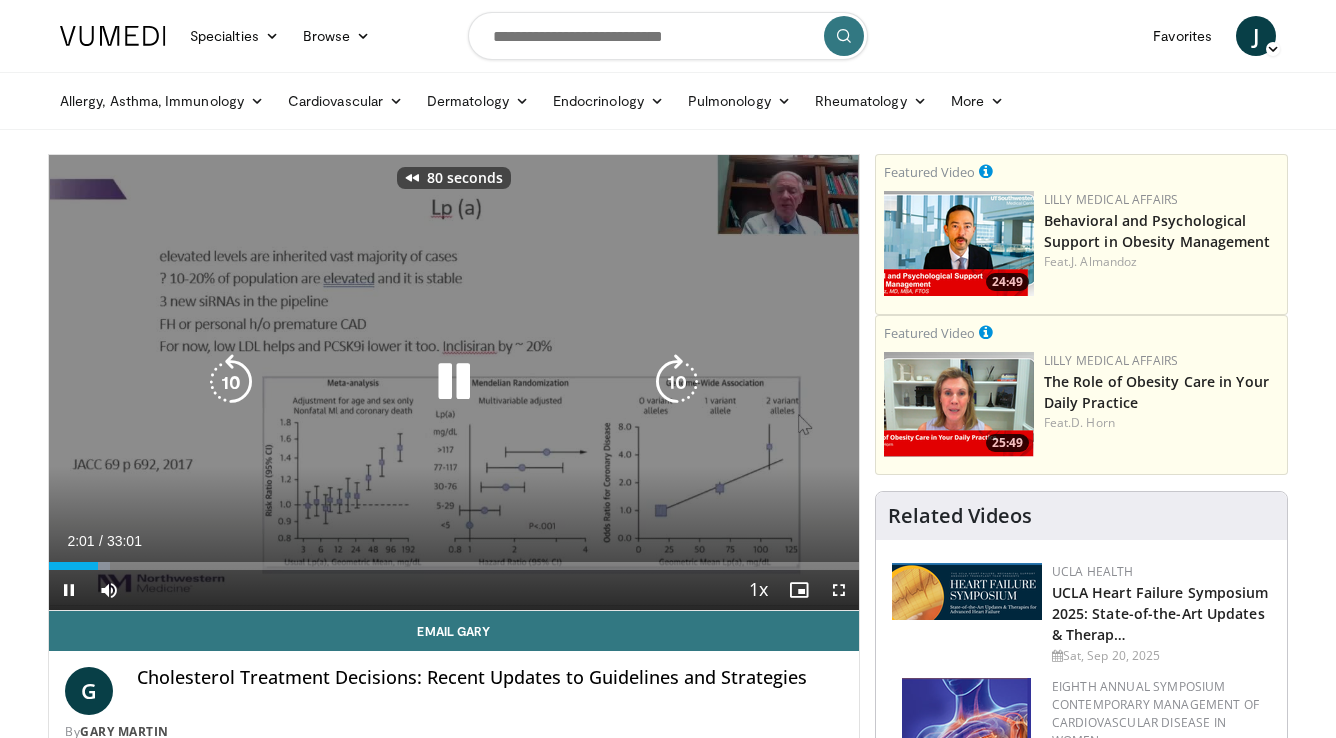 click at bounding box center [231, 382] 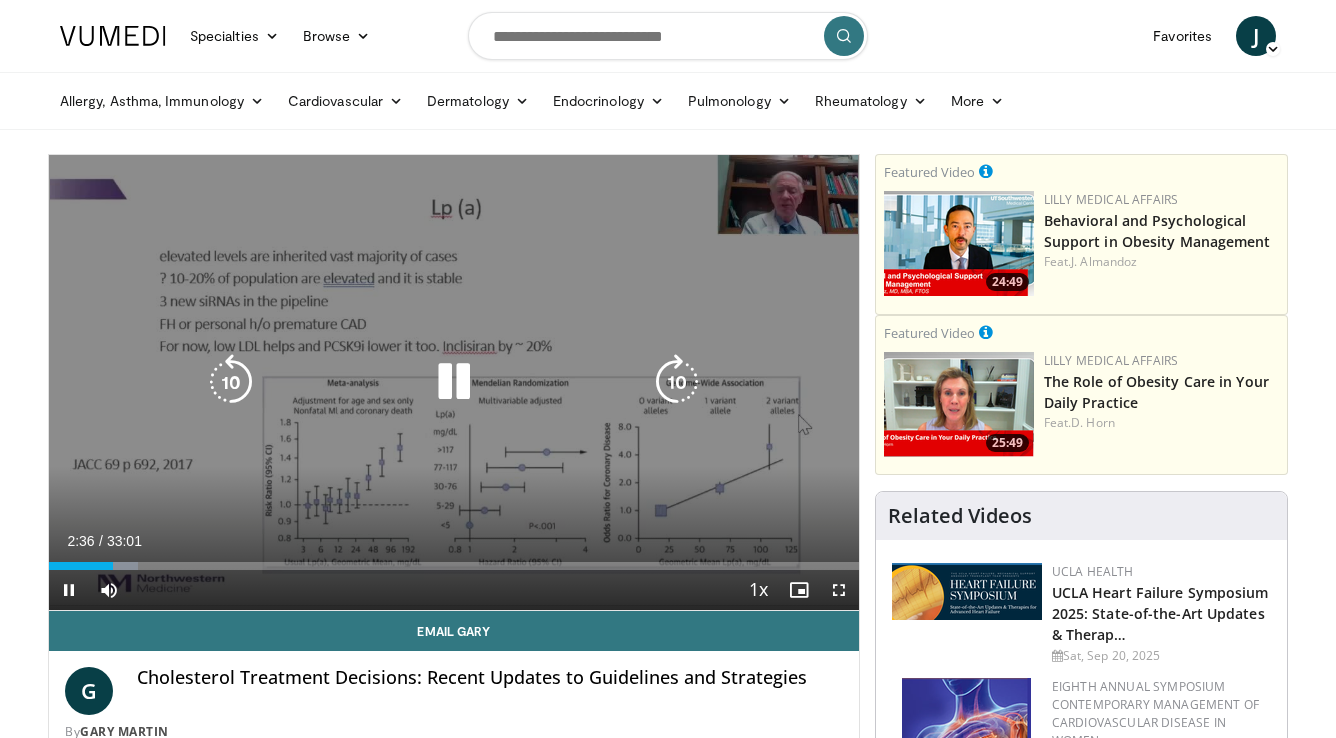 click at bounding box center (231, 382) 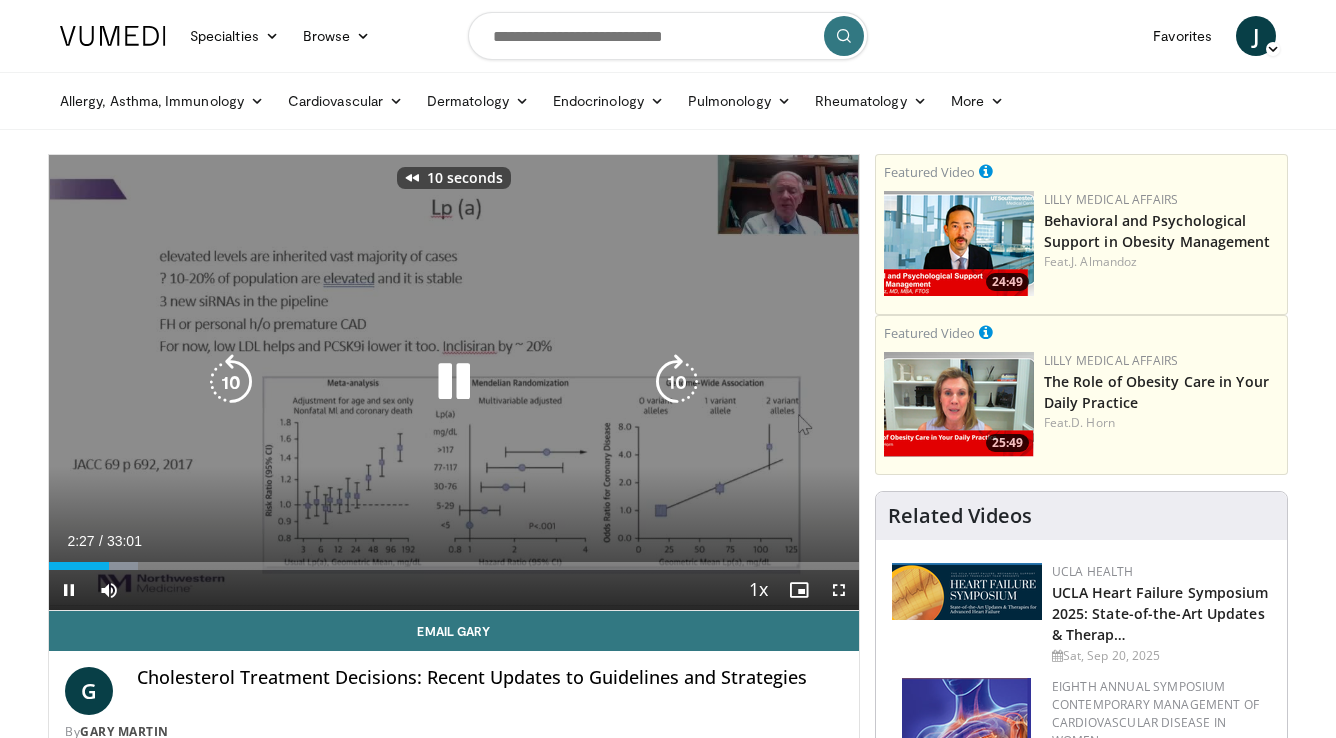 click at bounding box center [231, 382] 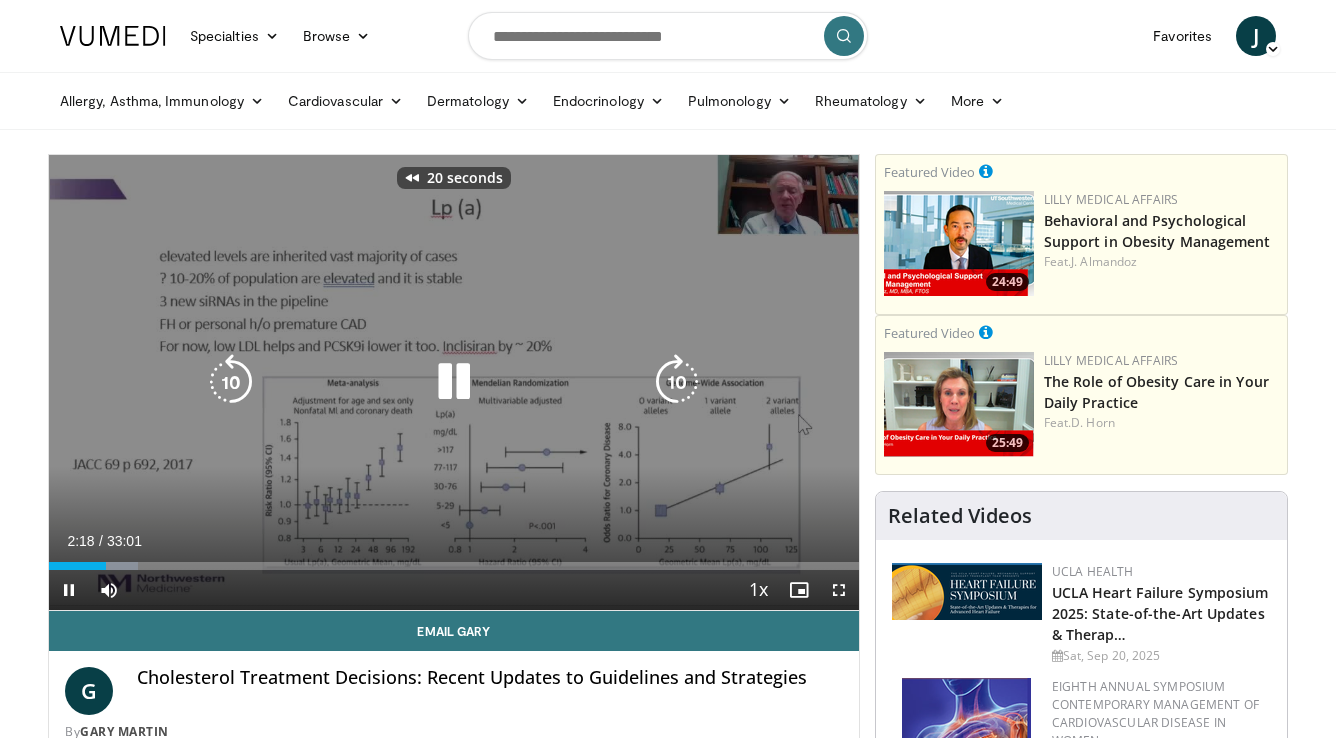 click at bounding box center (231, 382) 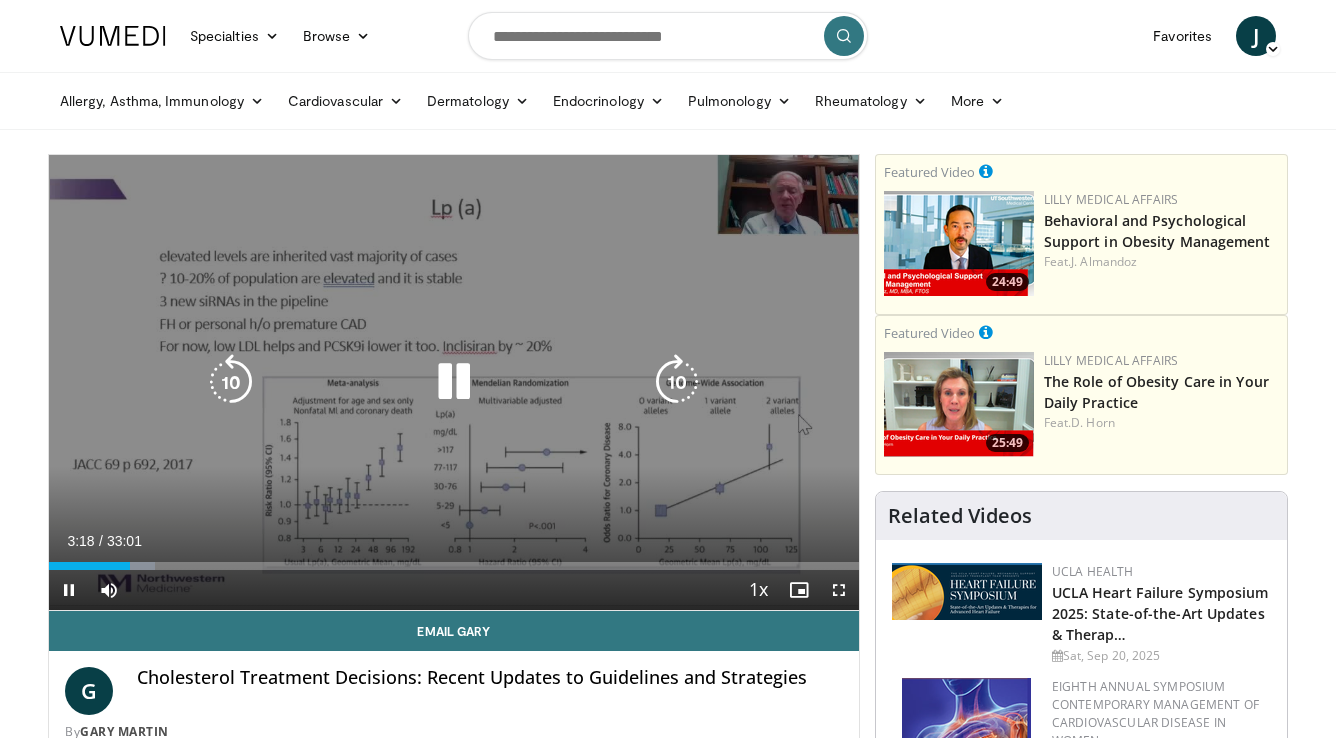 click at bounding box center (231, 382) 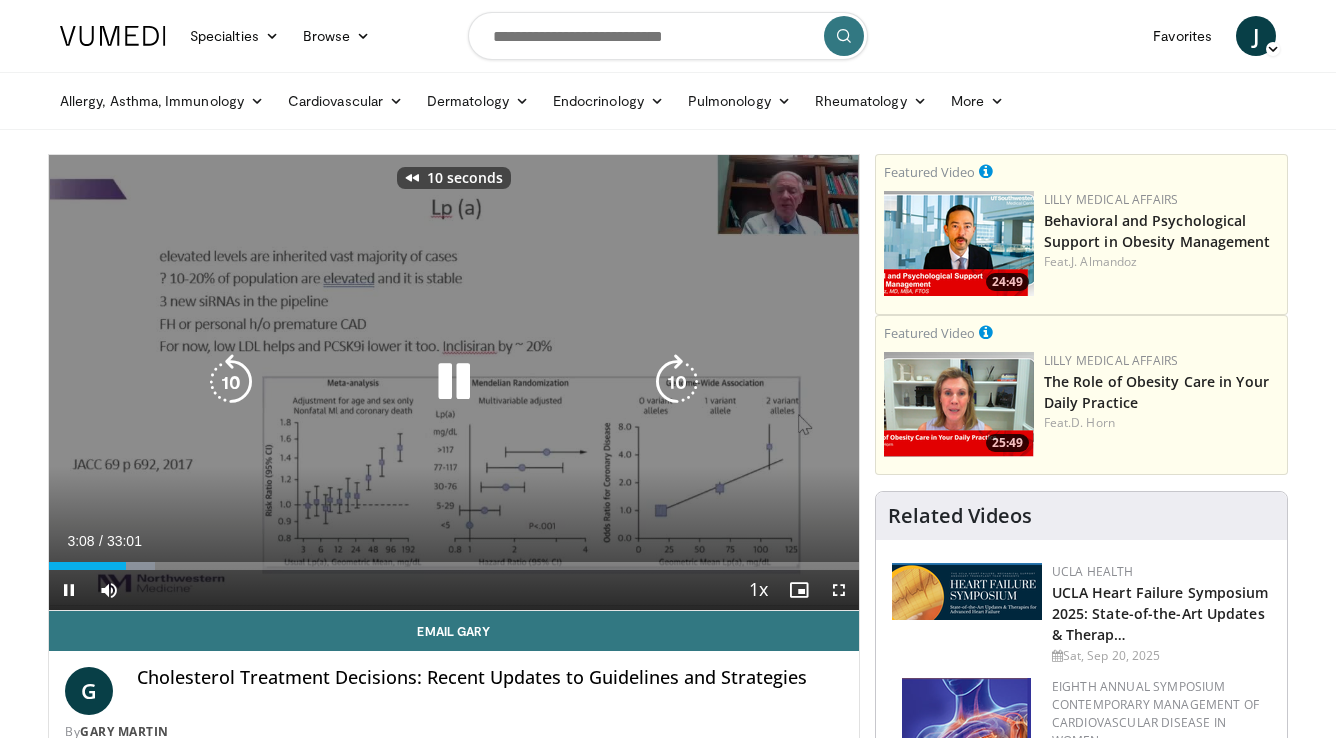 click at bounding box center (231, 382) 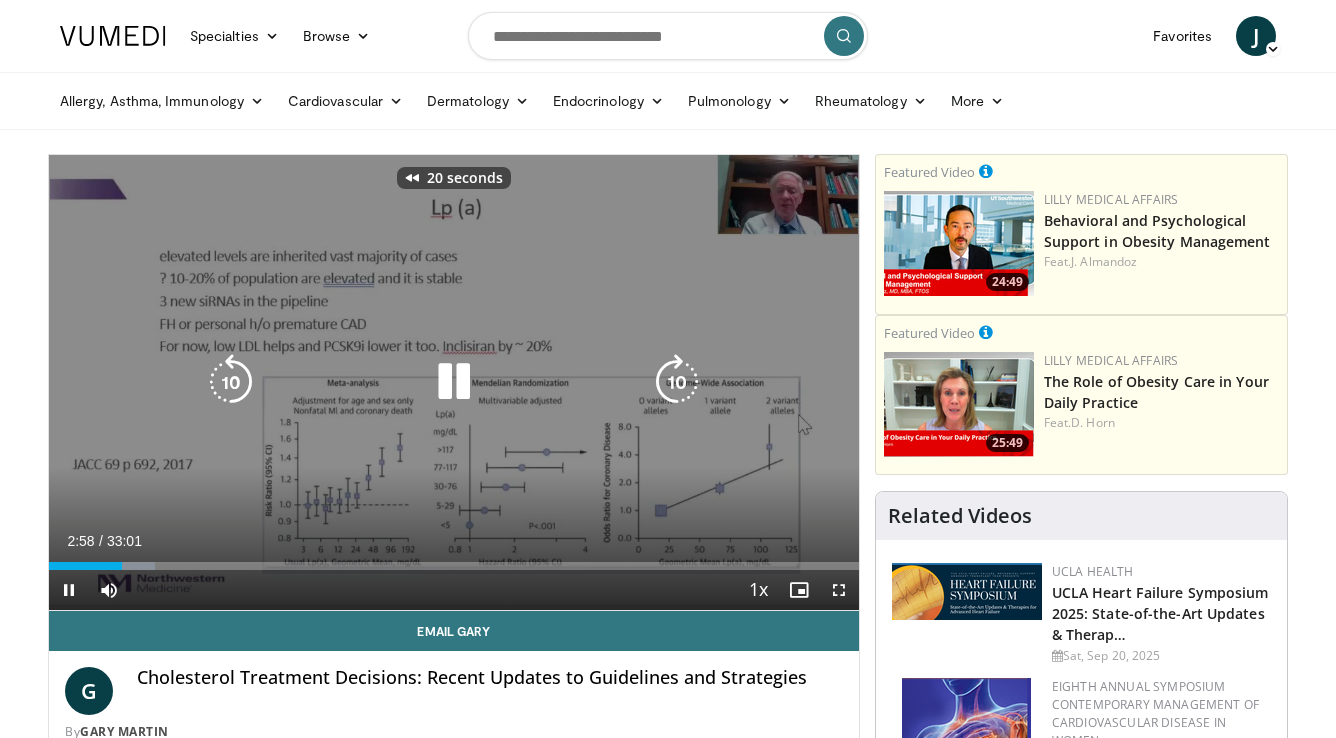 click at bounding box center [231, 382] 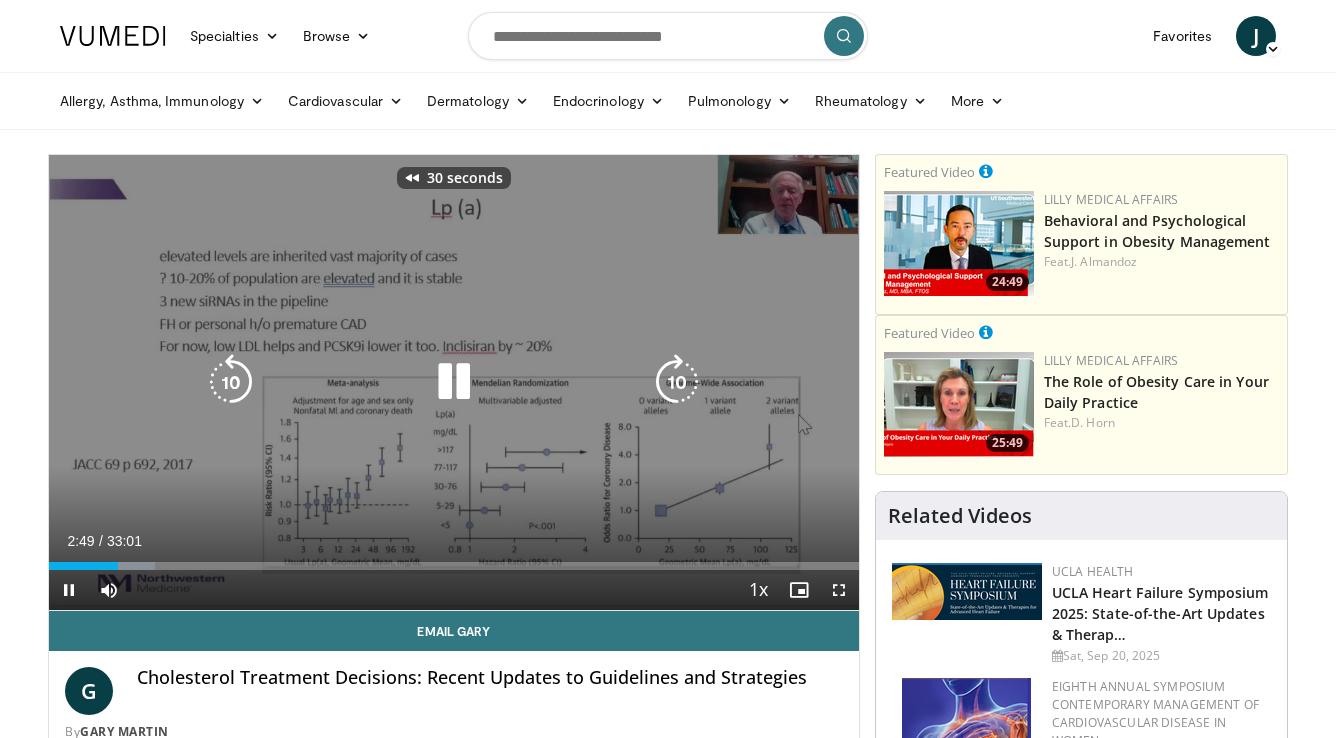 click at bounding box center [231, 382] 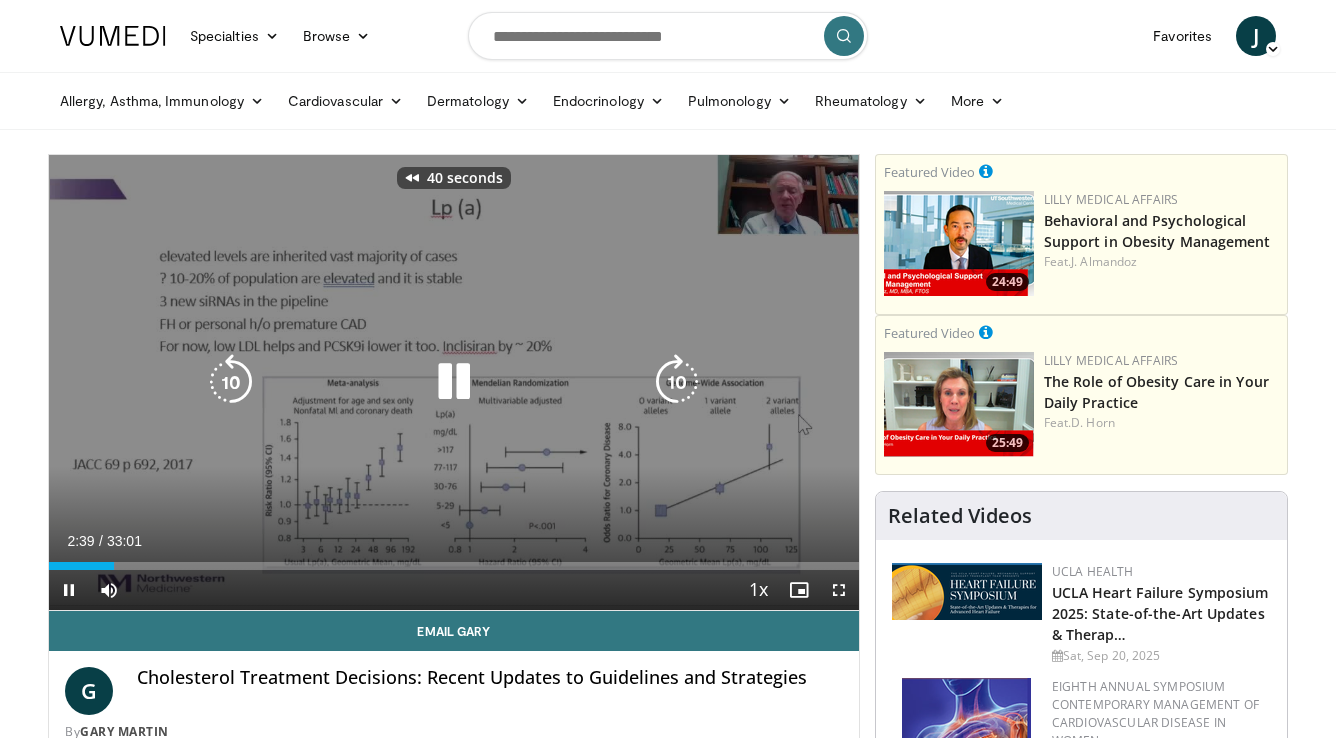 click at bounding box center (231, 382) 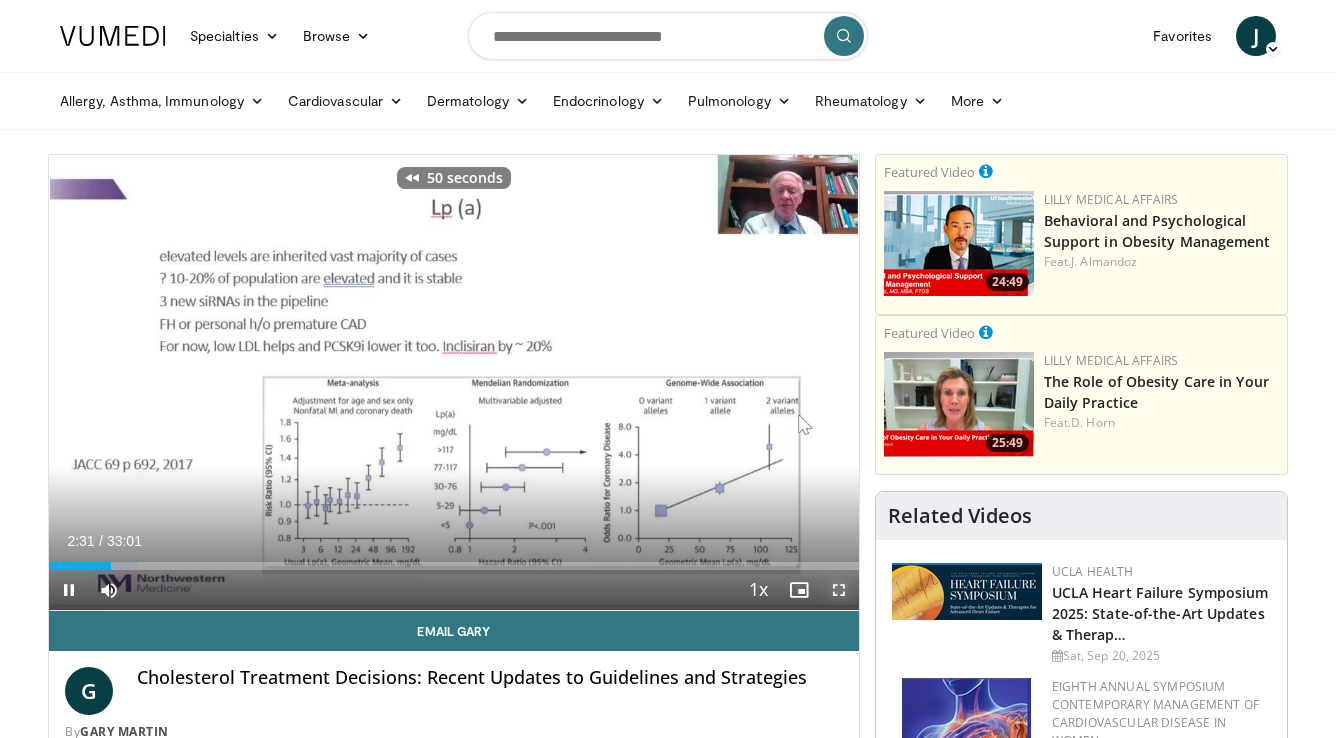 click at bounding box center (839, 590) 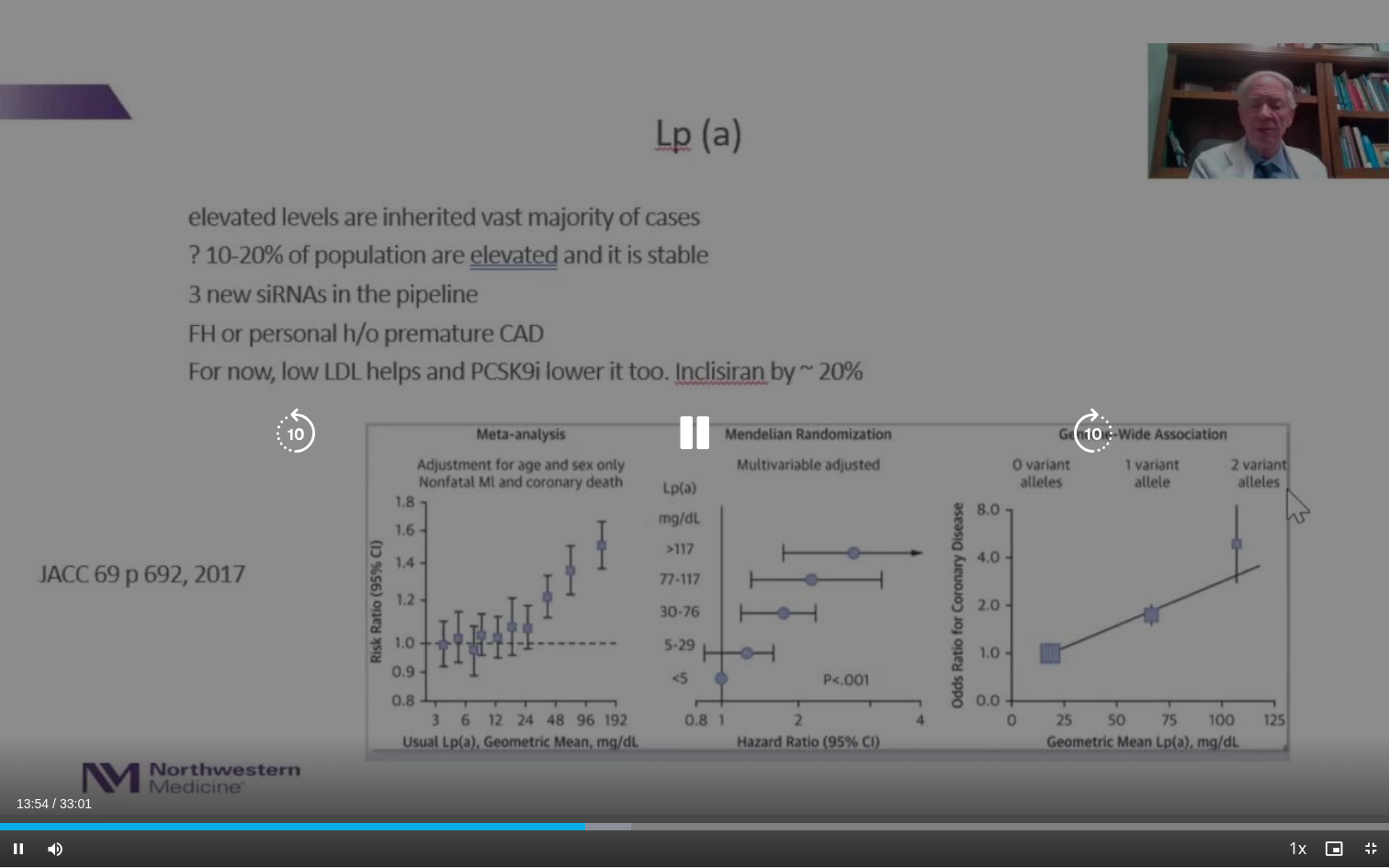 click at bounding box center (296, 434) 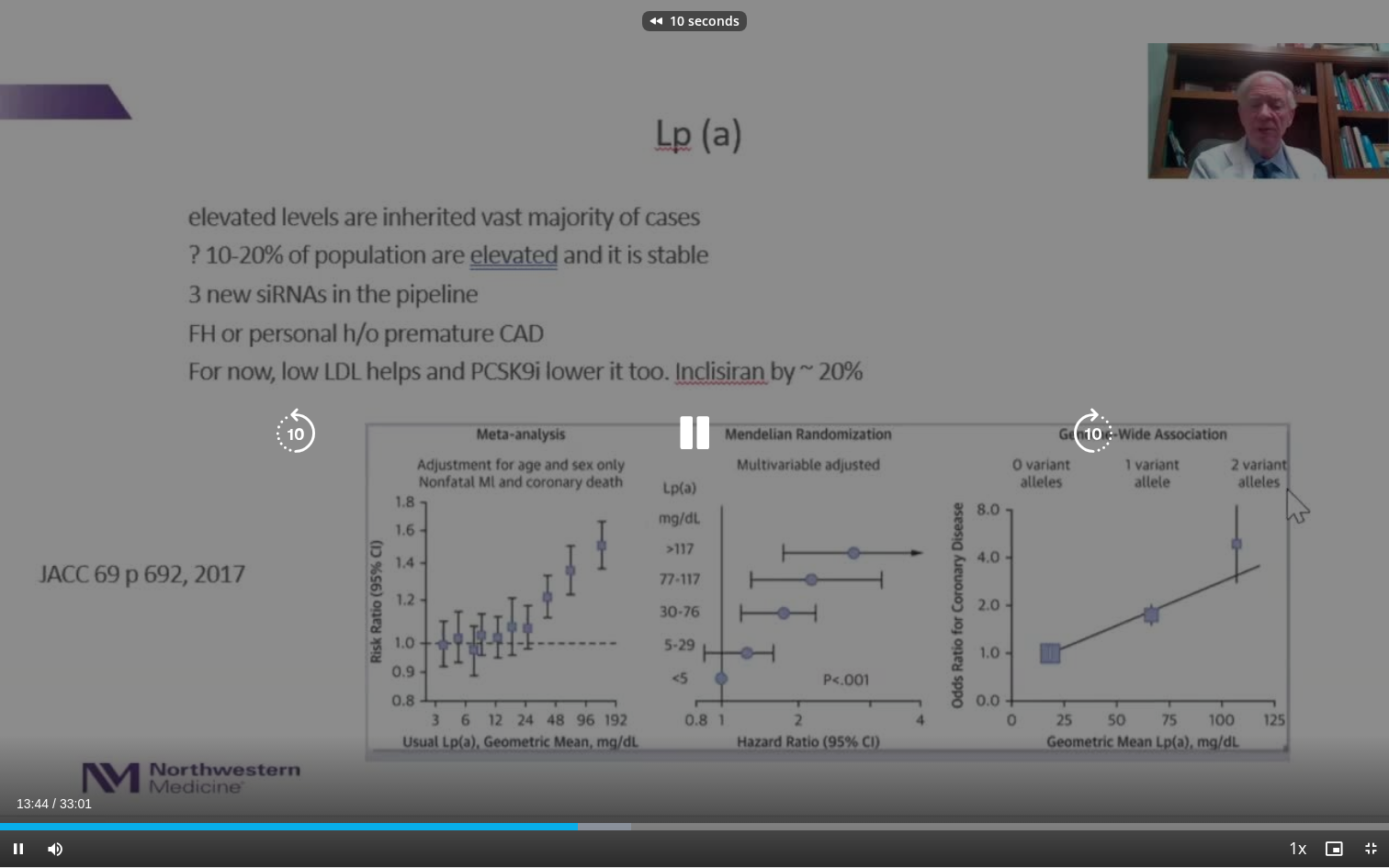 click at bounding box center [296, 434] 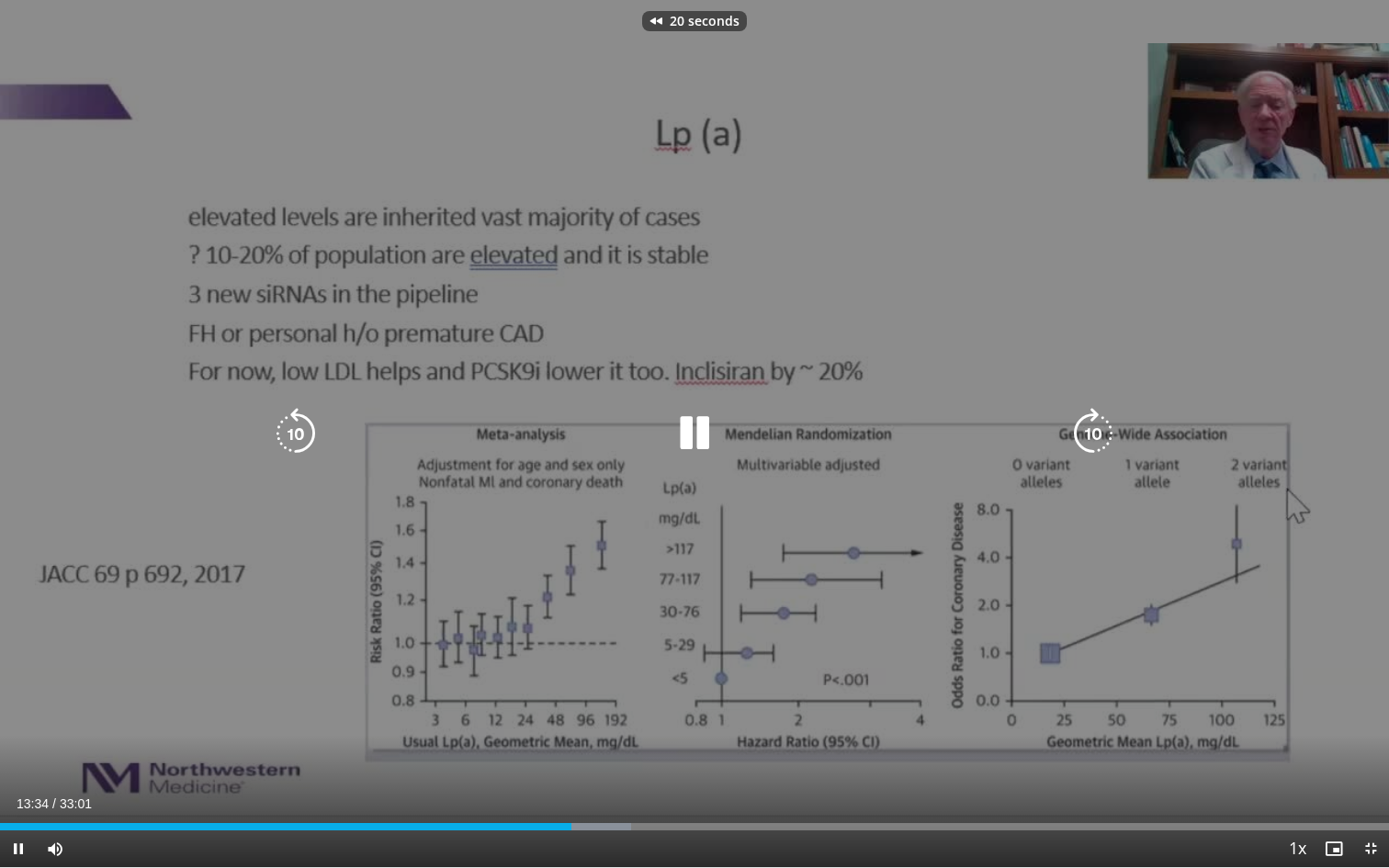 click at bounding box center [296, 434] 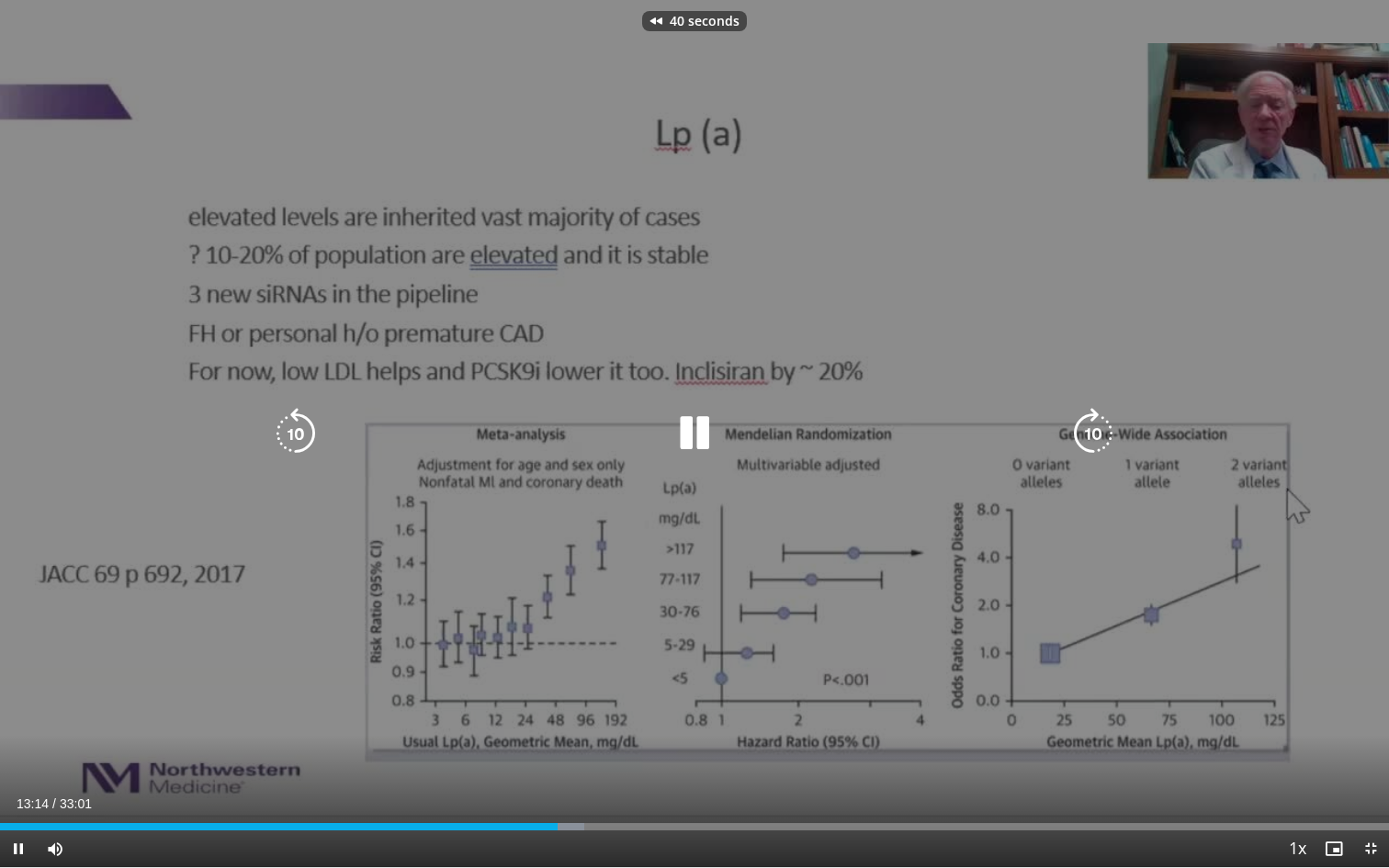 click at bounding box center [296, 434] 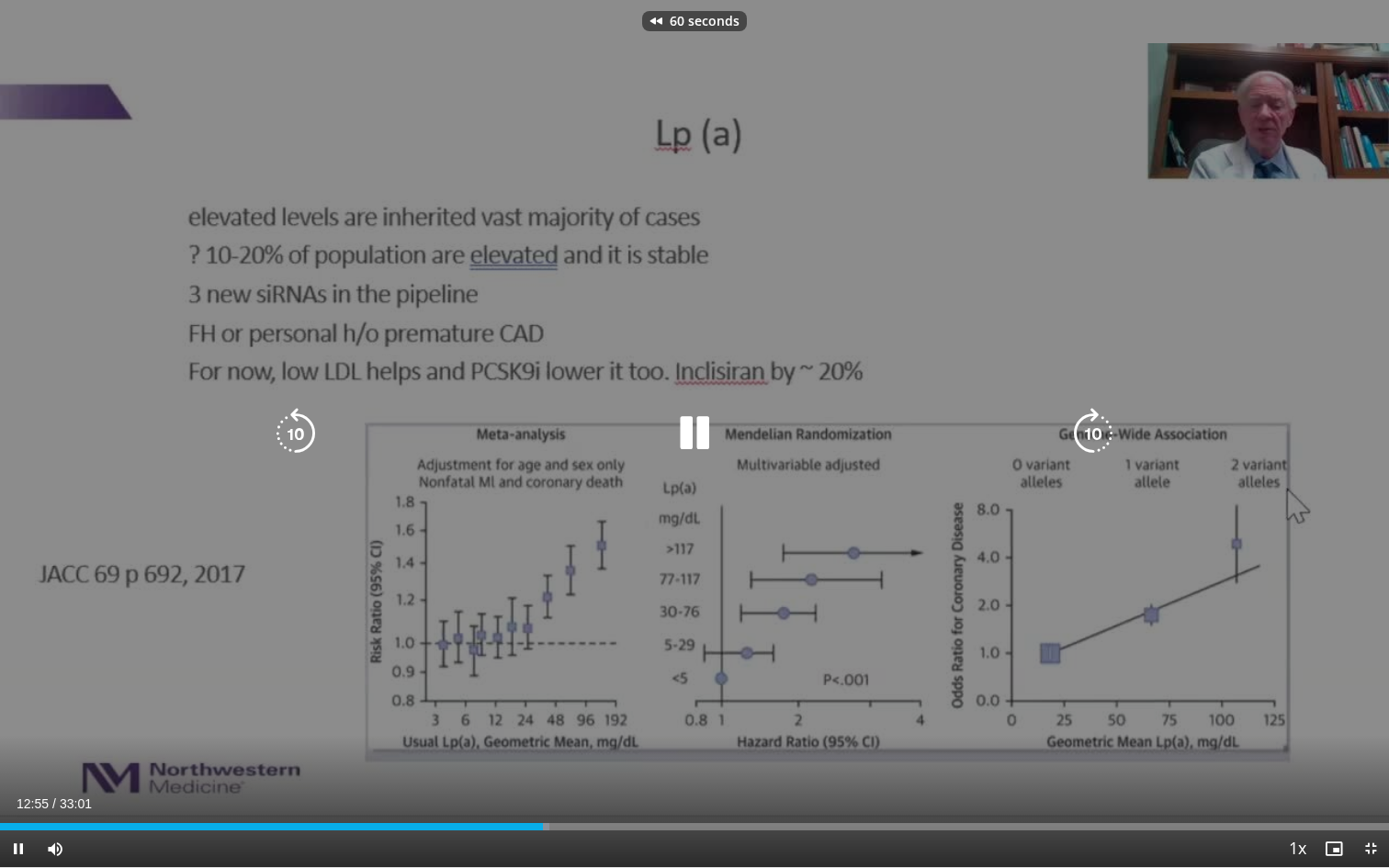 click at bounding box center [296, 434] 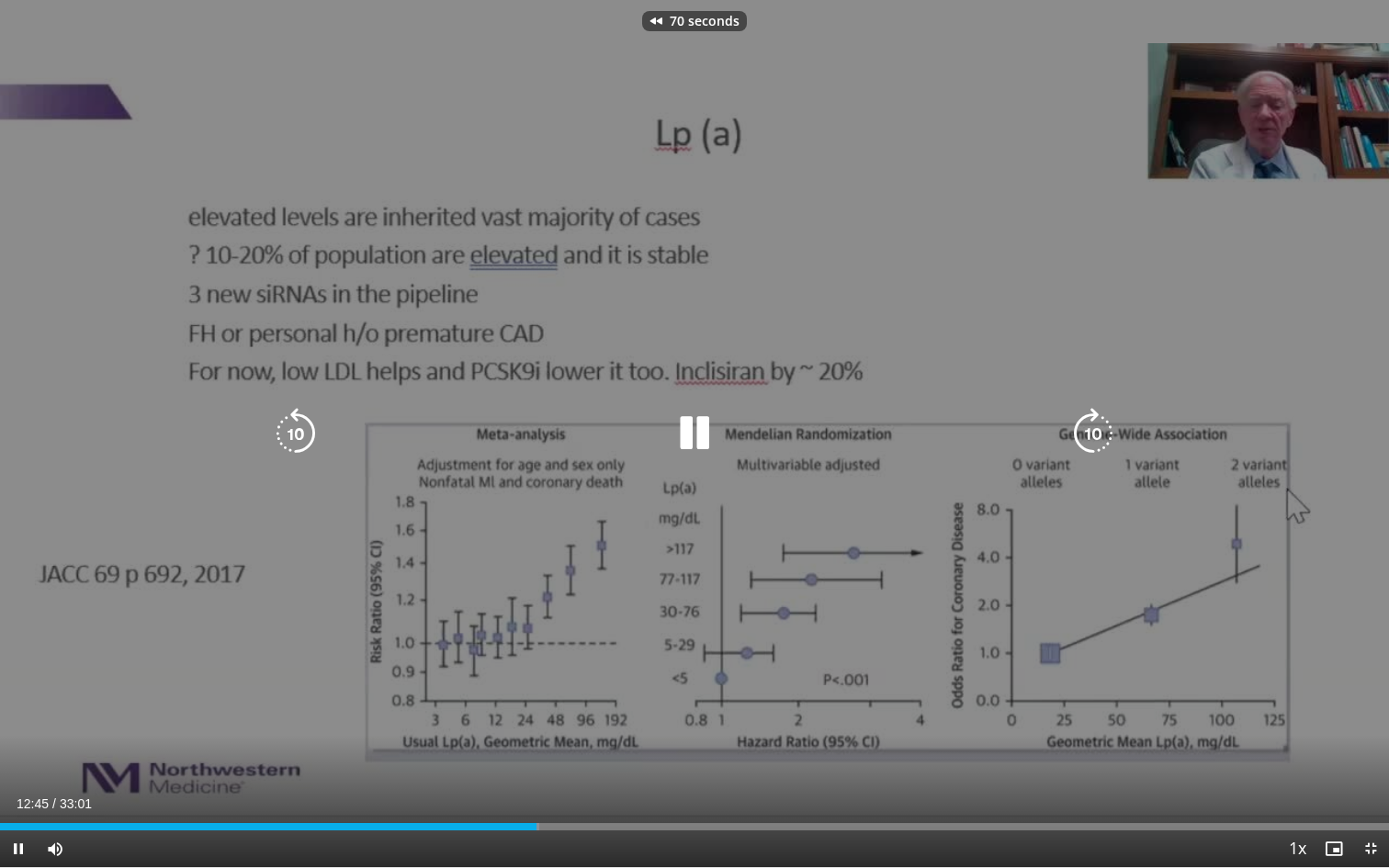 click at bounding box center (296, 434) 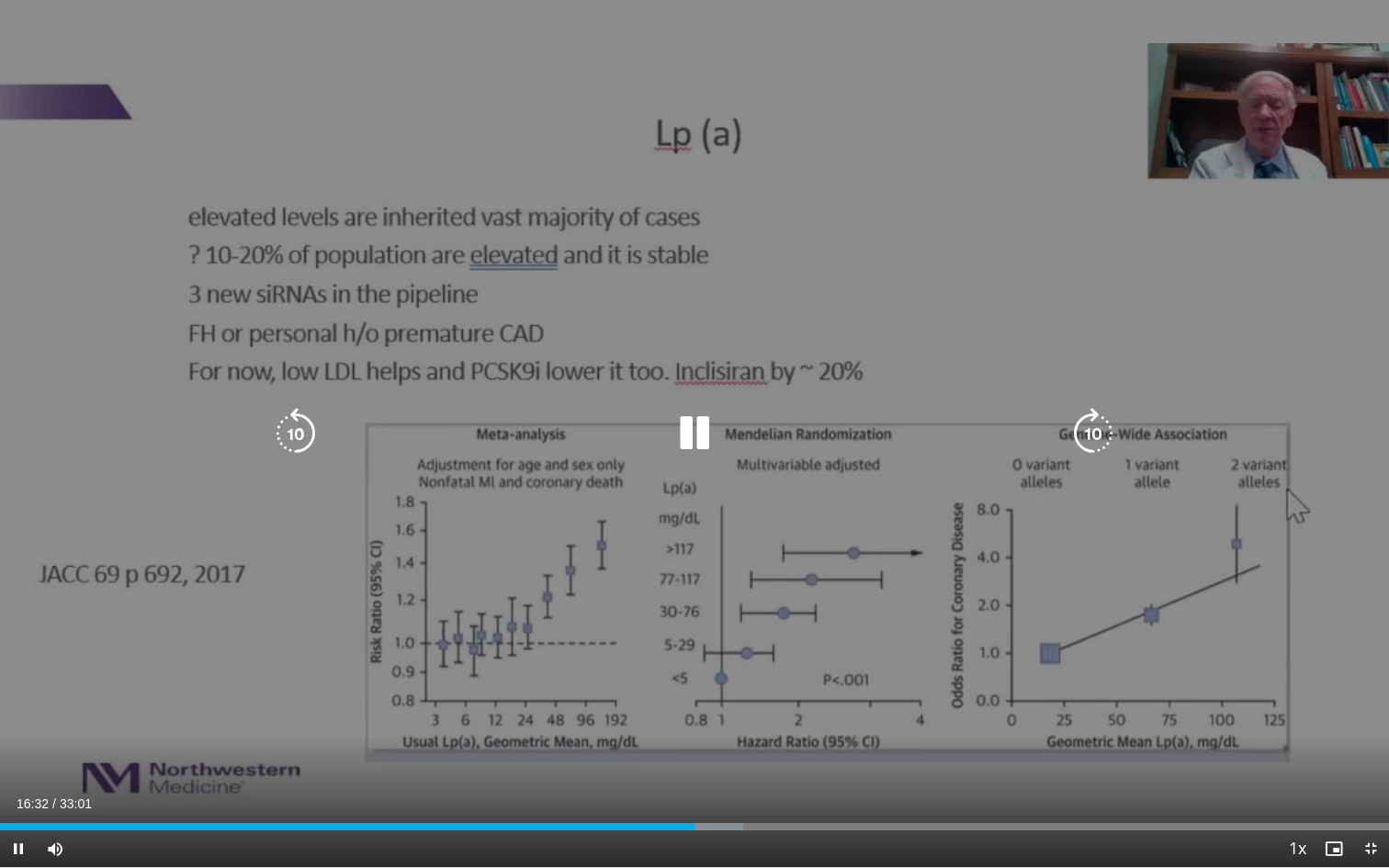 click at bounding box center (296, 434) 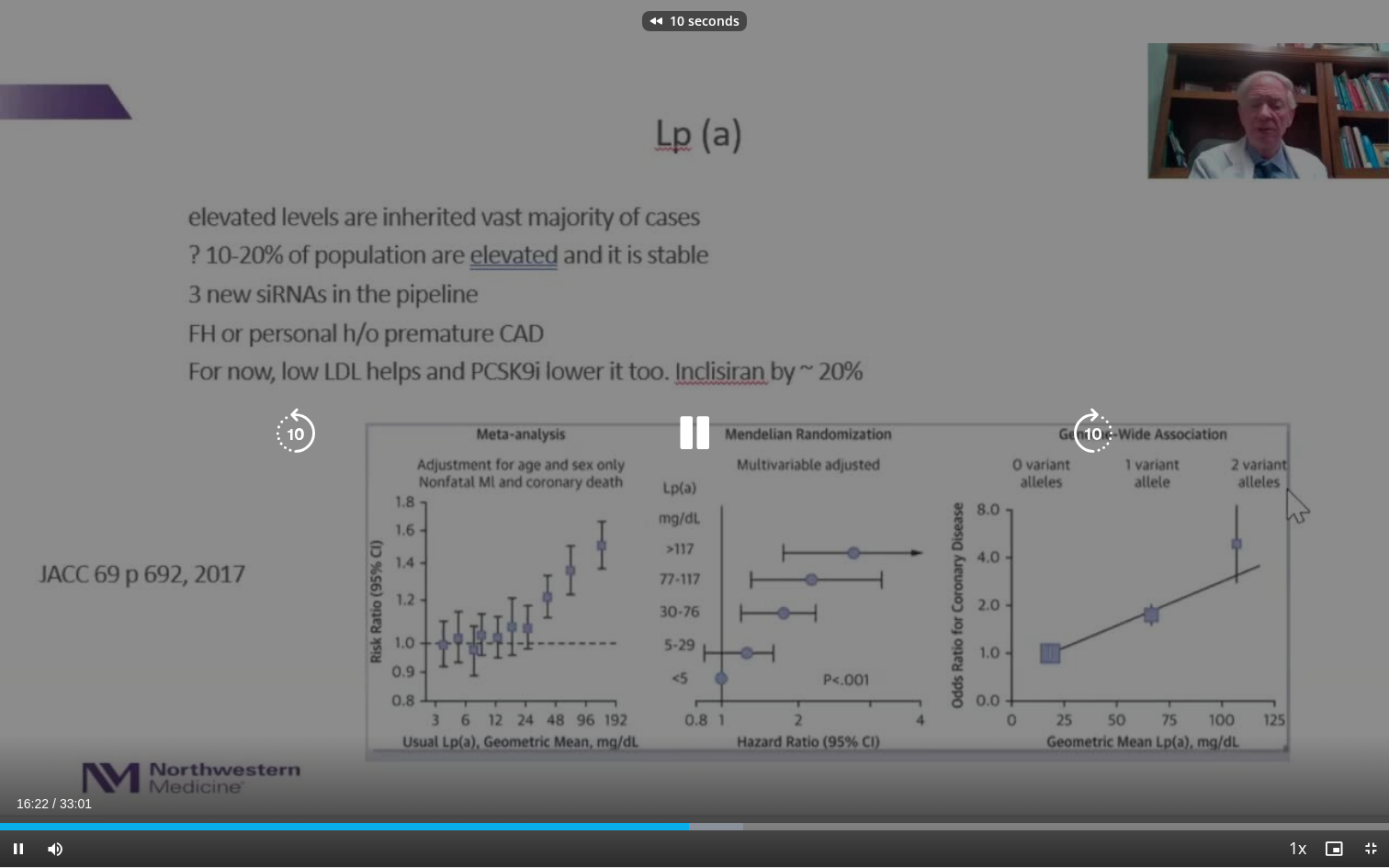 click at bounding box center [296, 434] 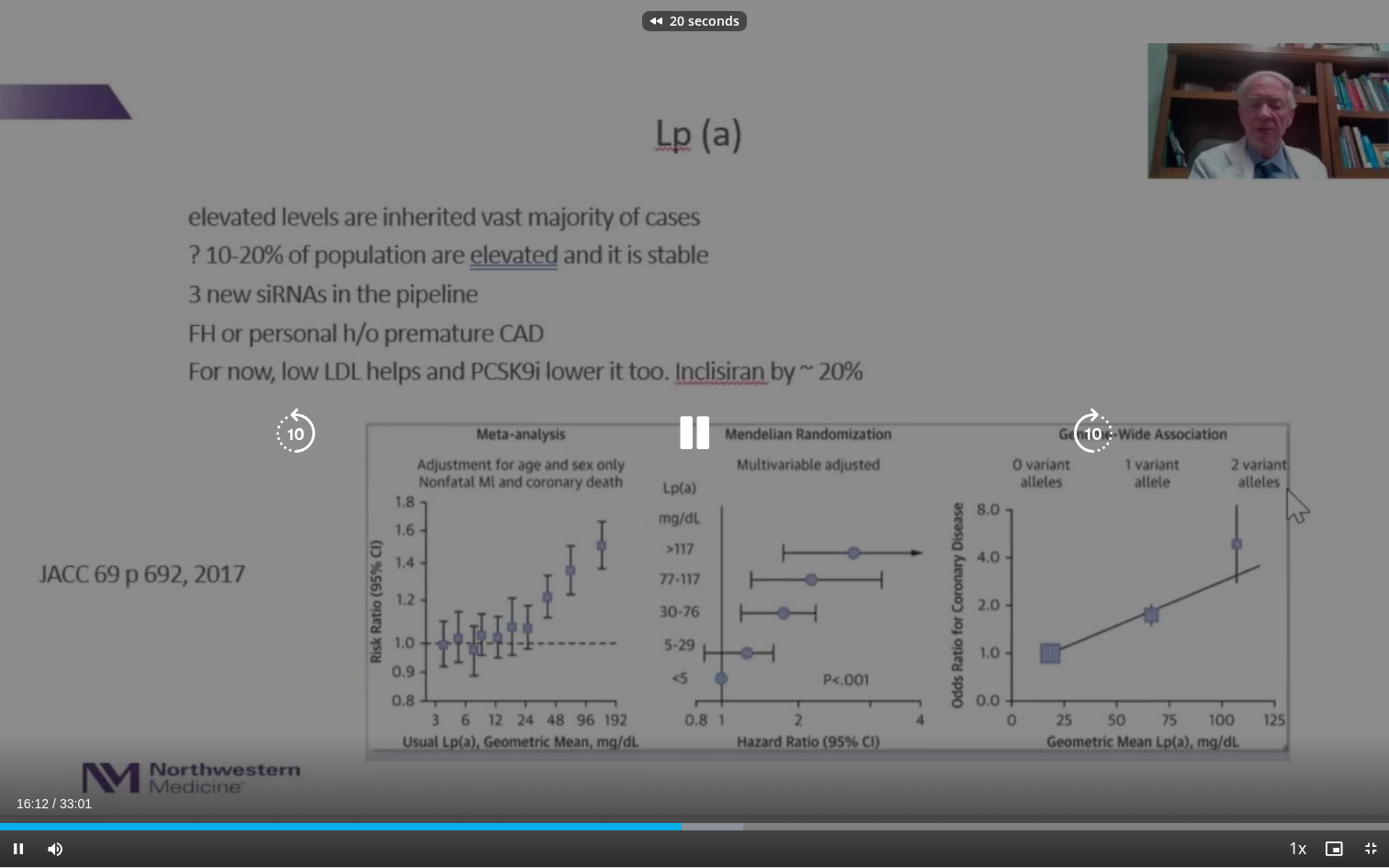 click at bounding box center [296, 434] 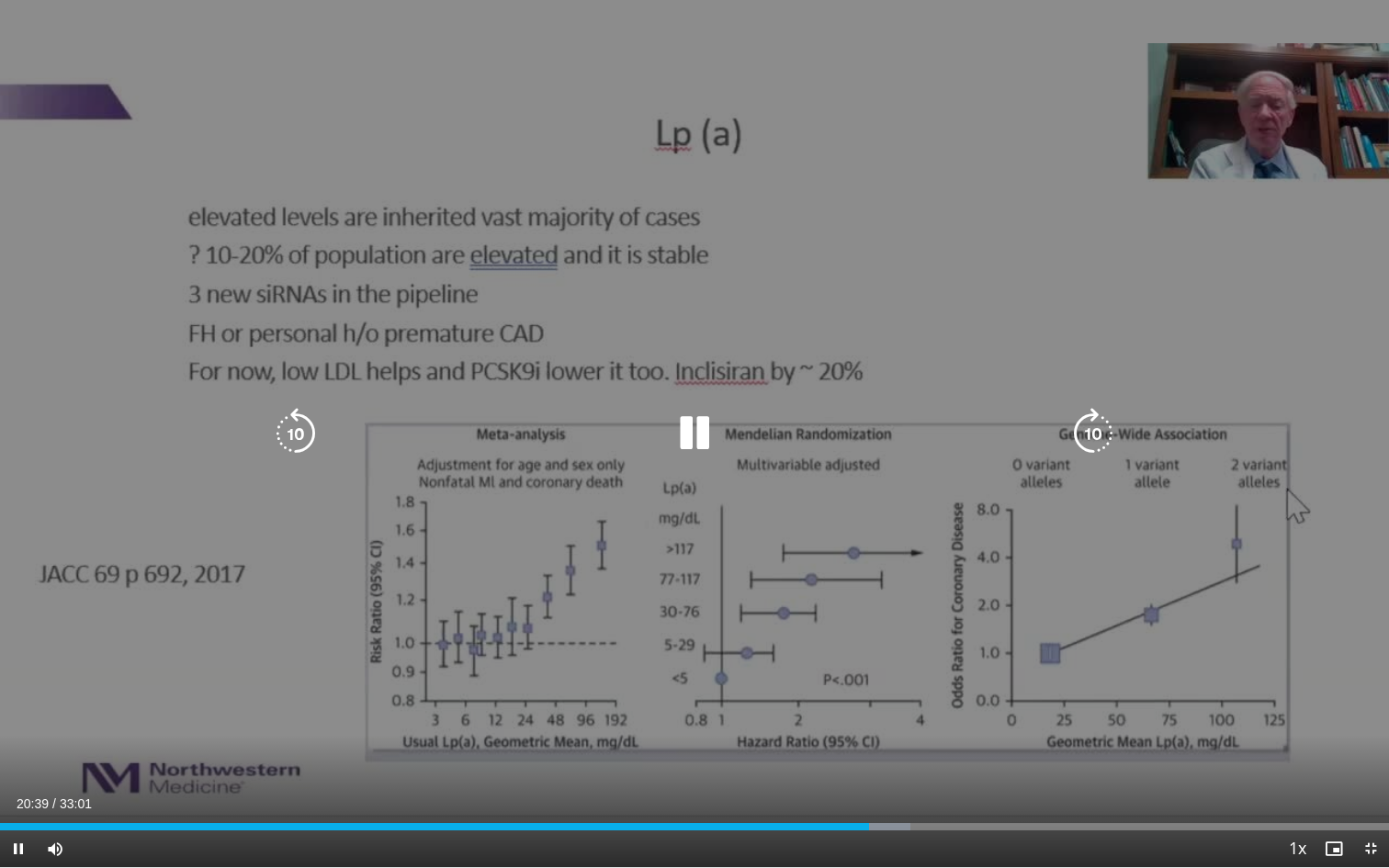 click at bounding box center (296, 434) 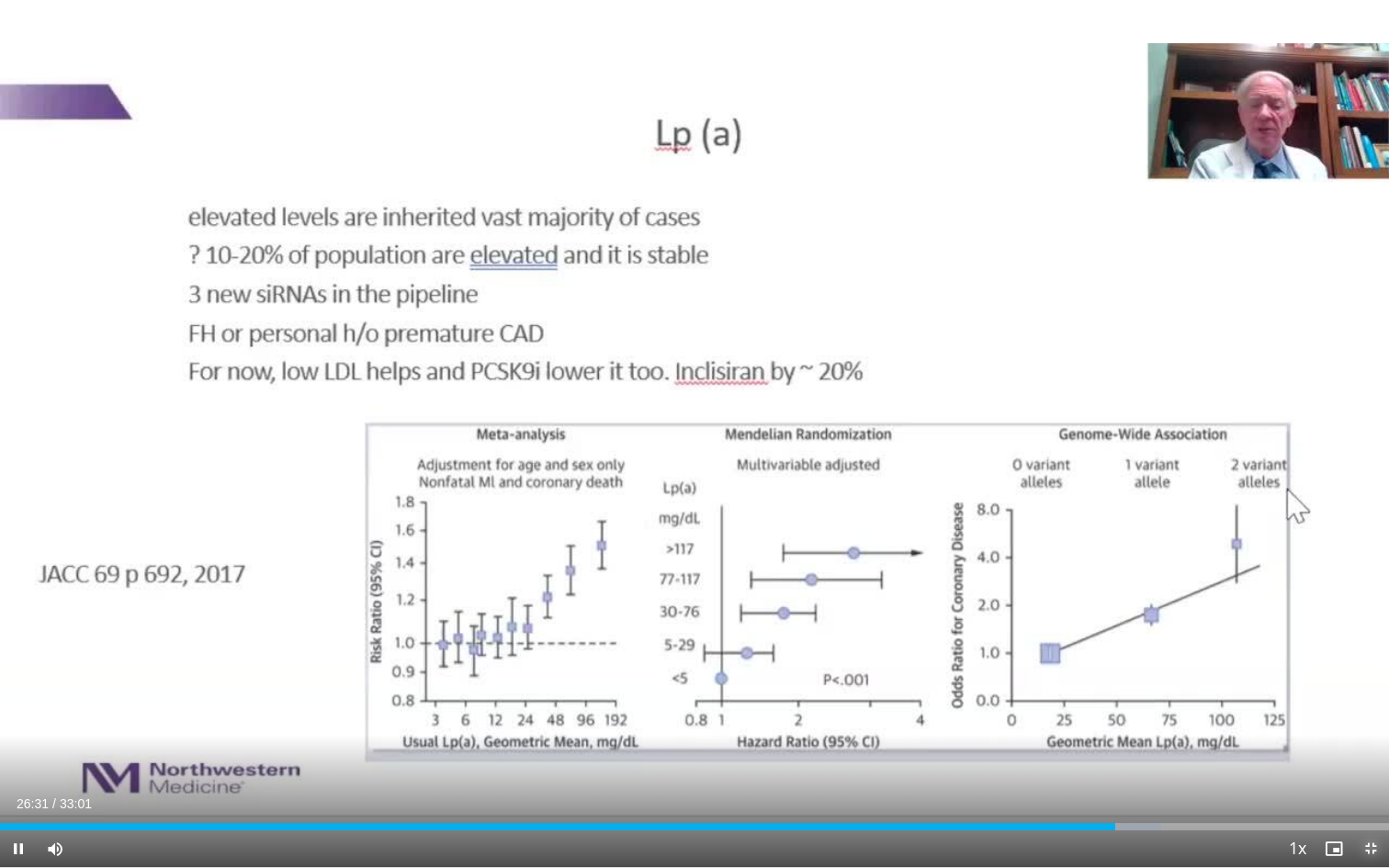 click at bounding box center [1371, 849] 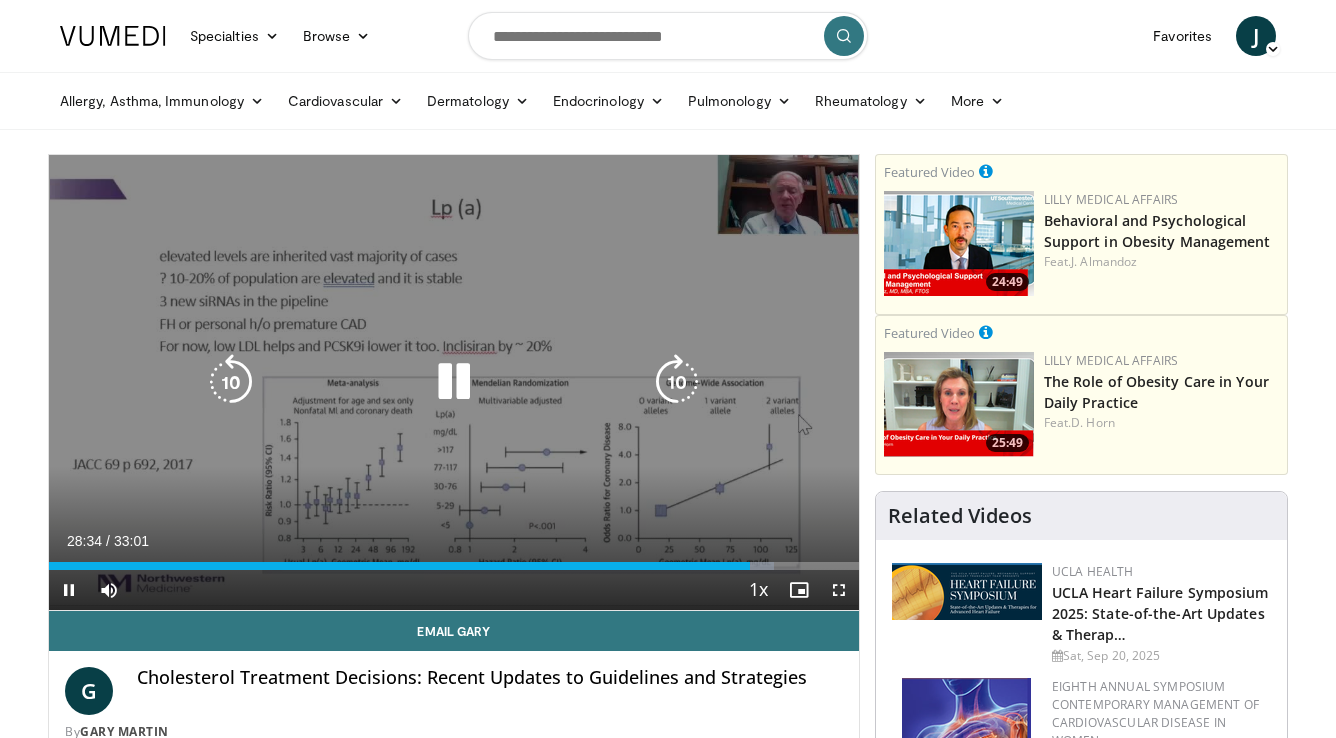 click at bounding box center (231, 382) 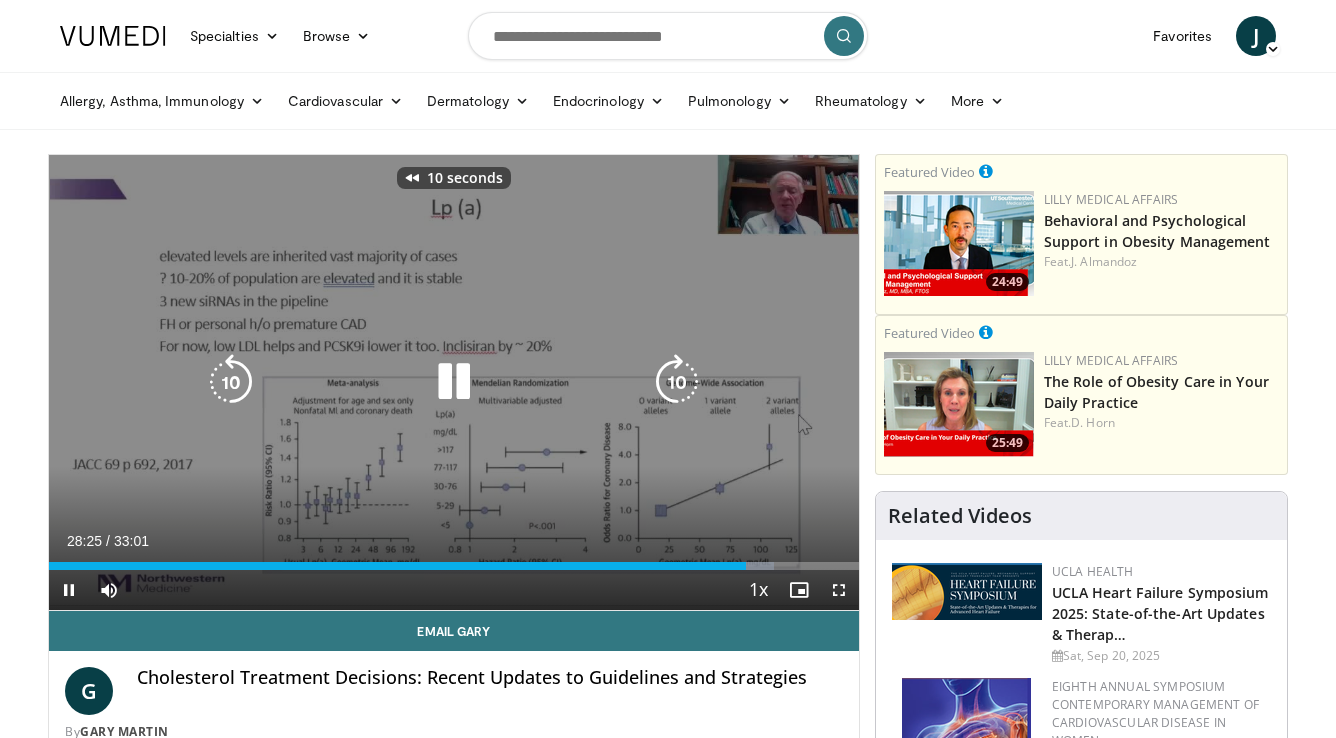 click at bounding box center [231, 382] 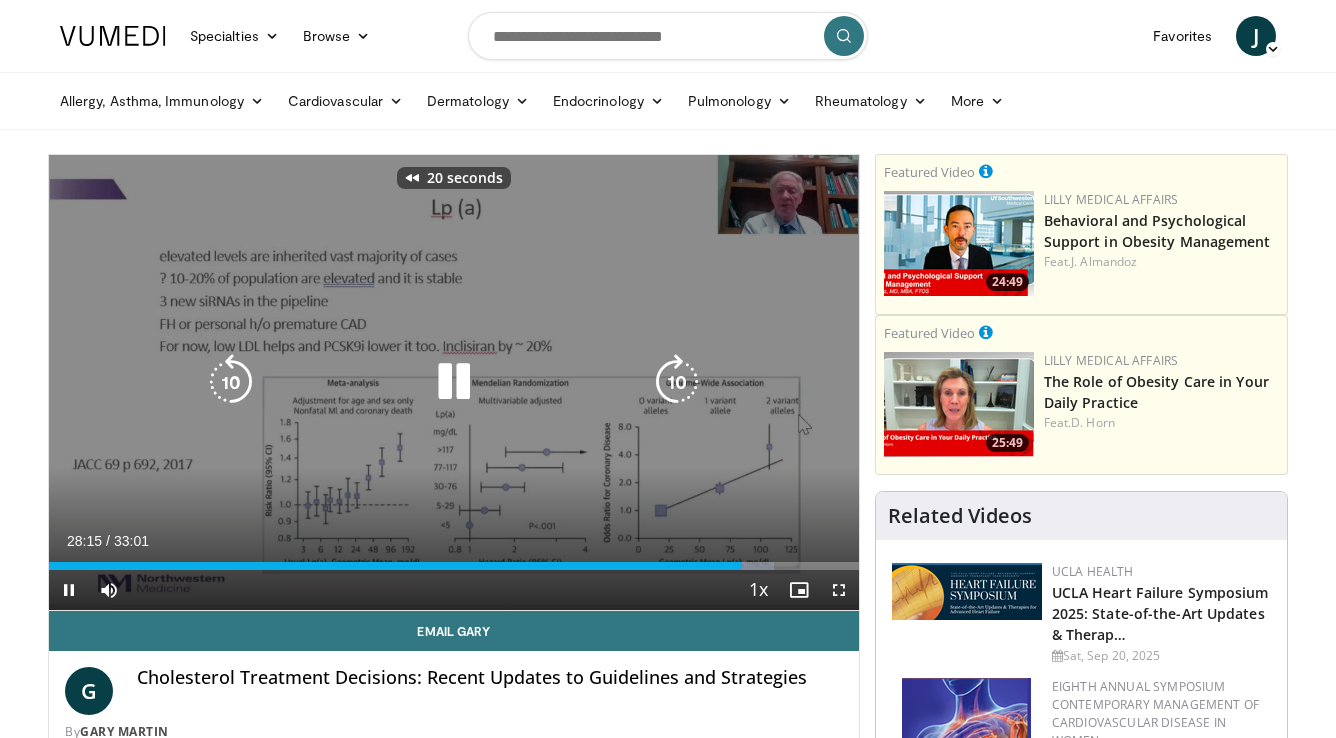 click at bounding box center (231, 382) 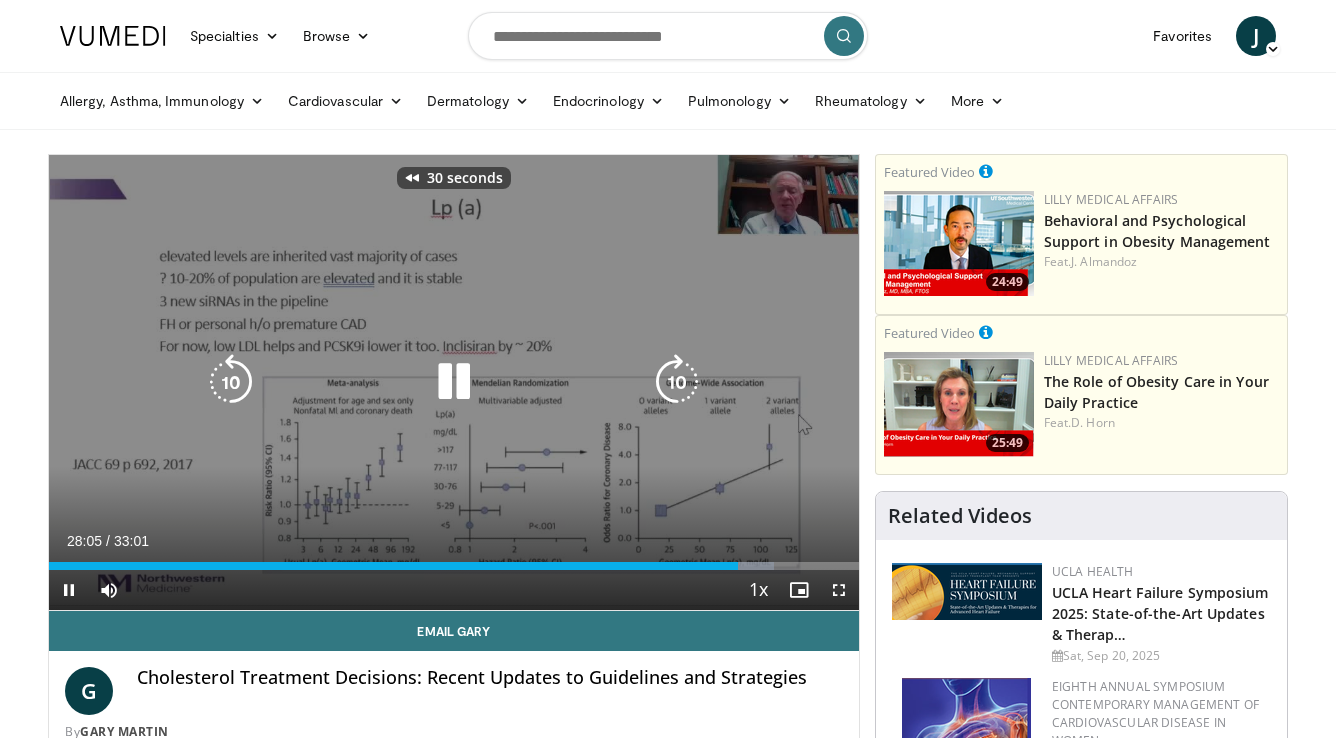 click at bounding box center (231, 382) 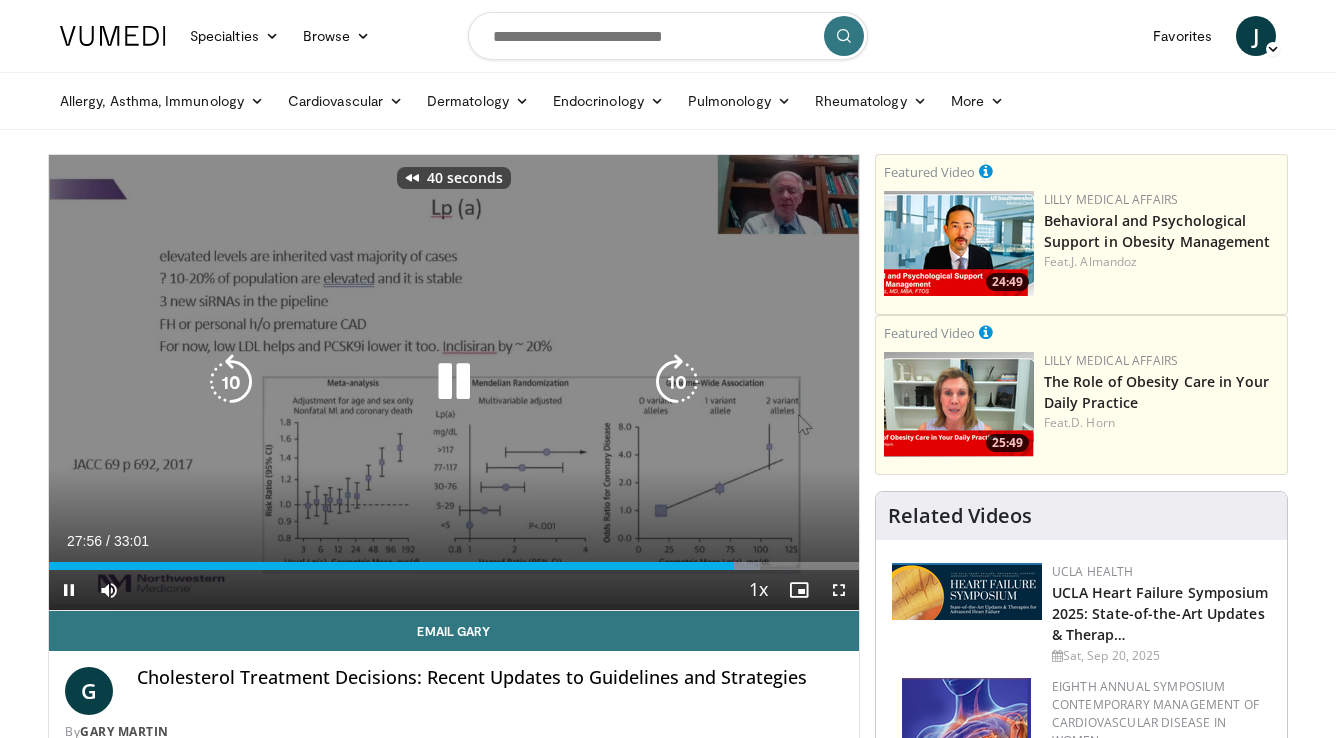 click at bounding box center [231, 382] 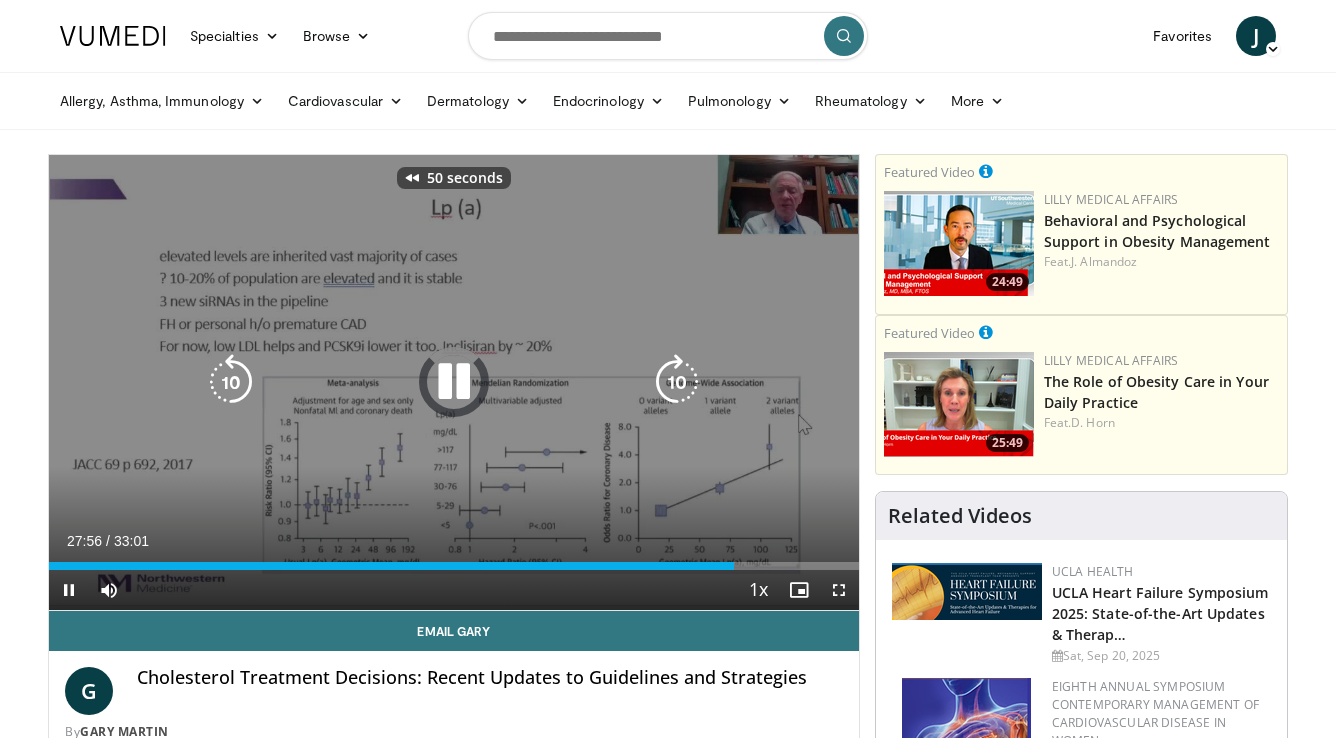 click at bounding box center (231, 382) 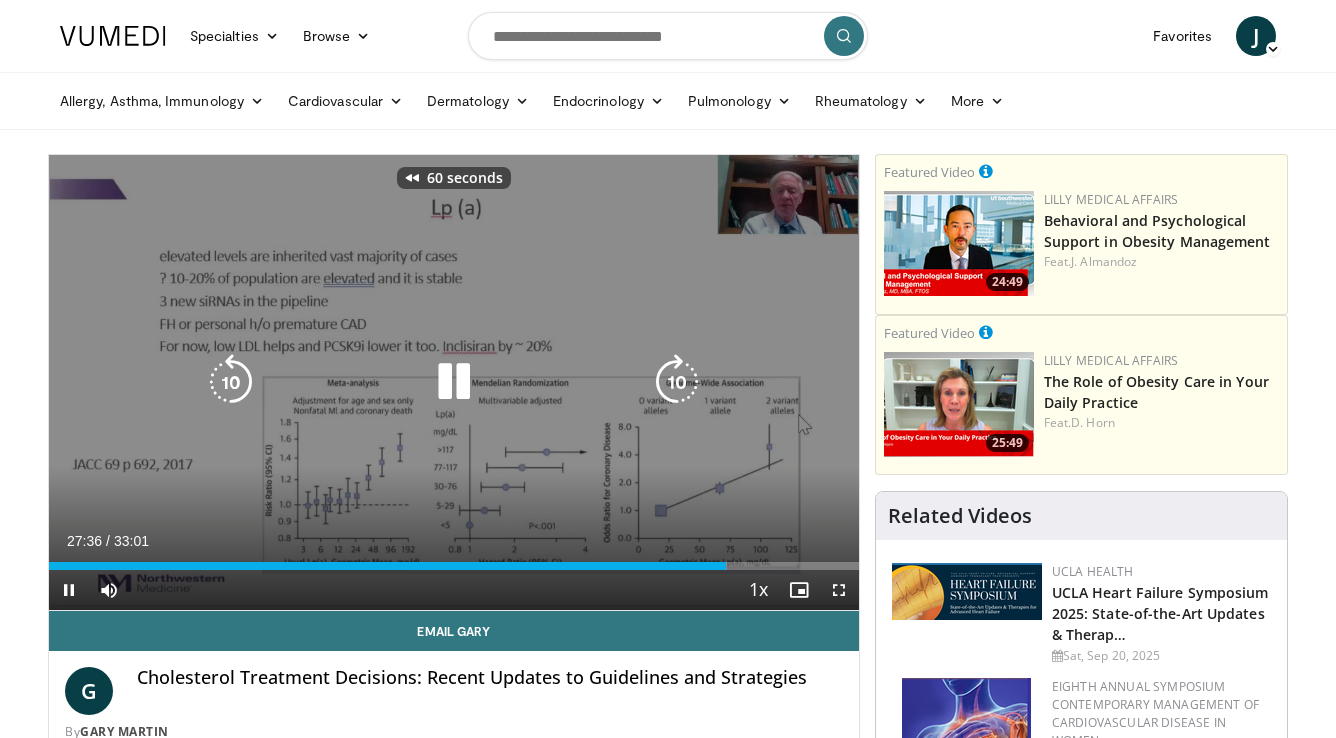 click at bounding box center (231, 382) 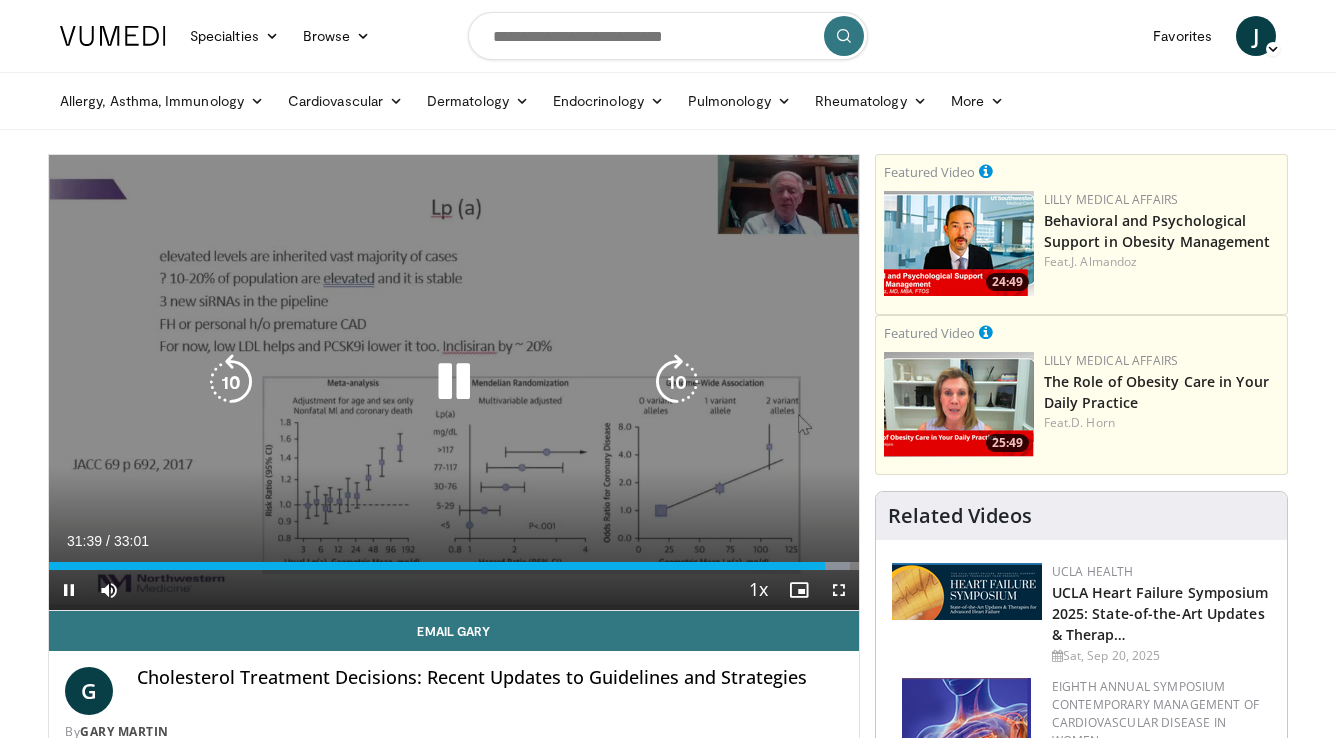 click at bounding box center [231, 382] 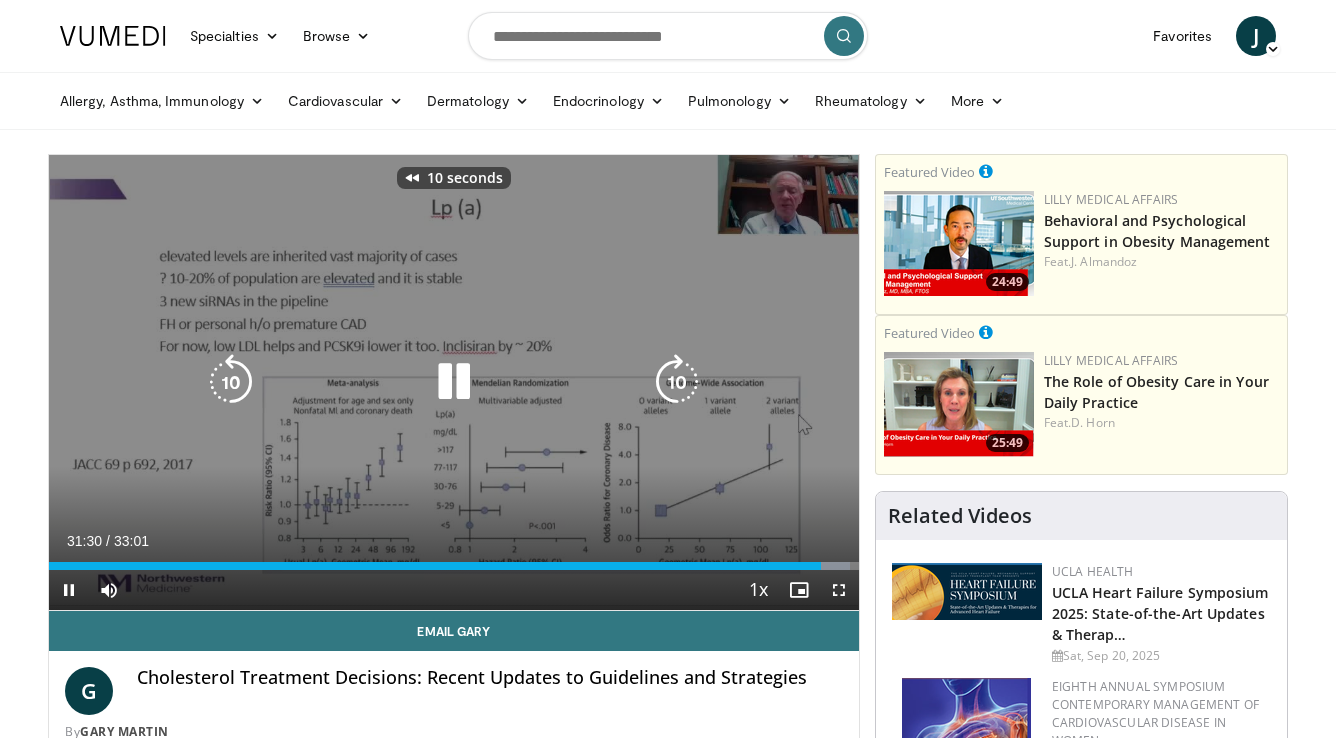 click at bounding box center (231, 382) 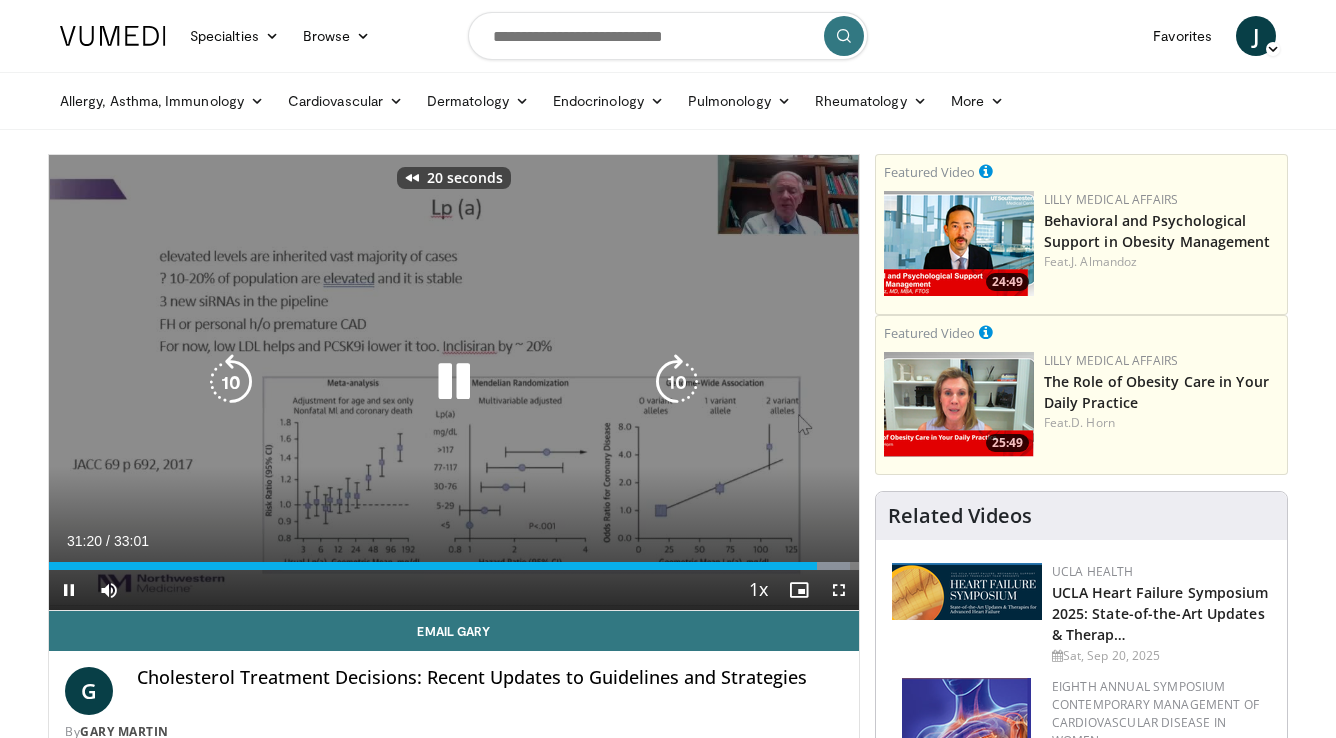 click at bounding box center [231, 382] 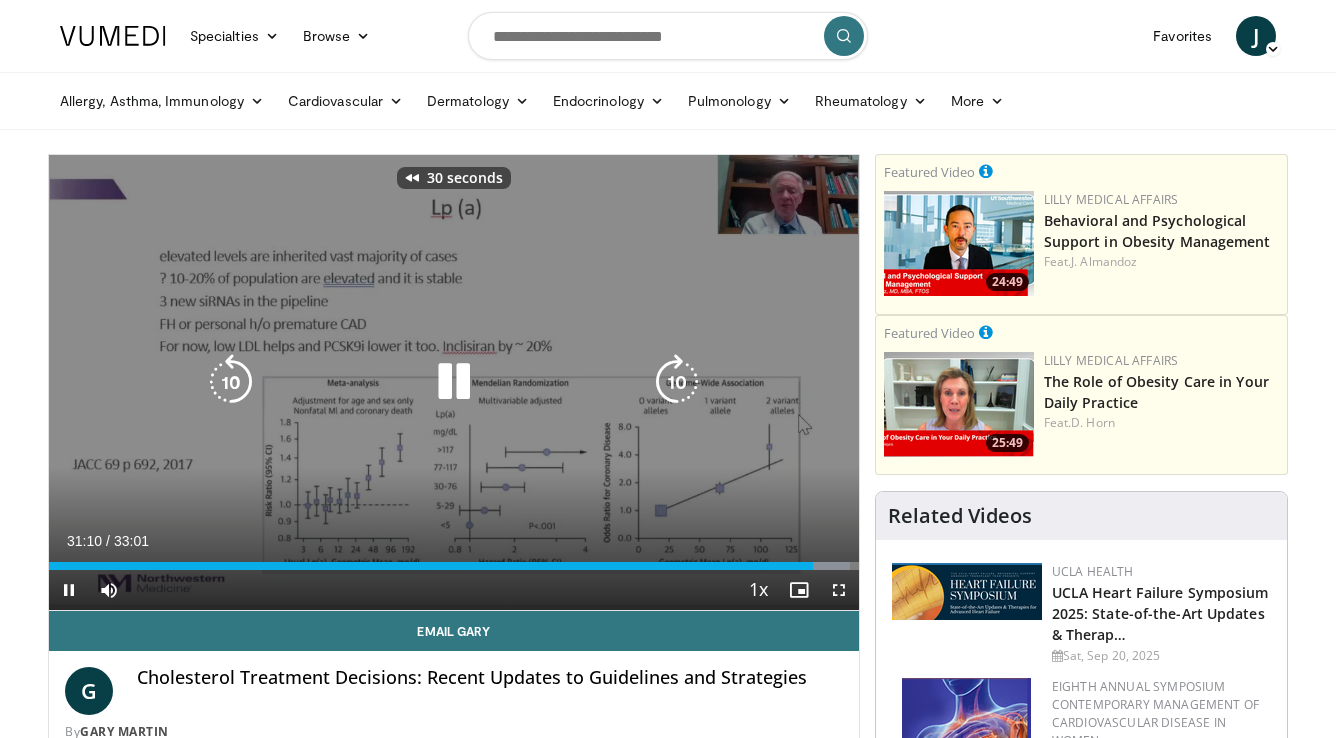 click at bounding box center (231, 382) 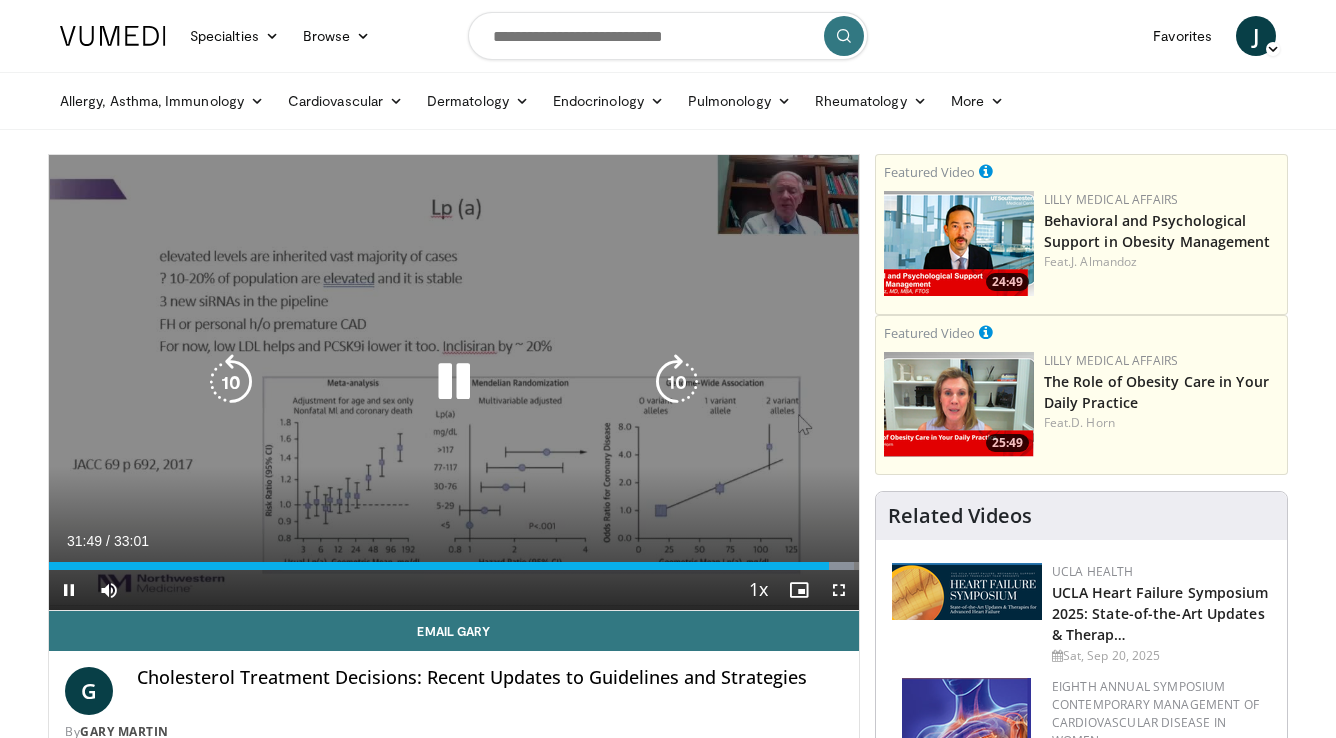 click at bounding box center (231, 382) 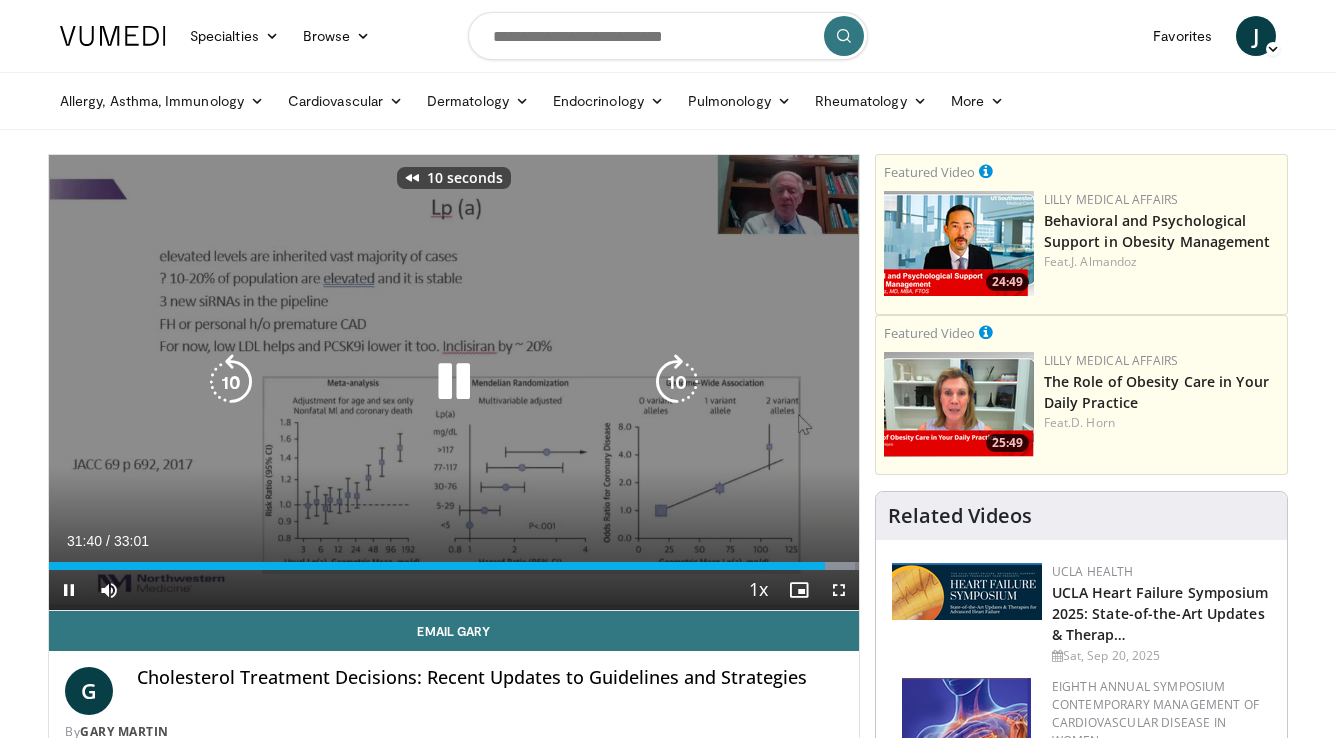 click at bounding box center (231, 382) 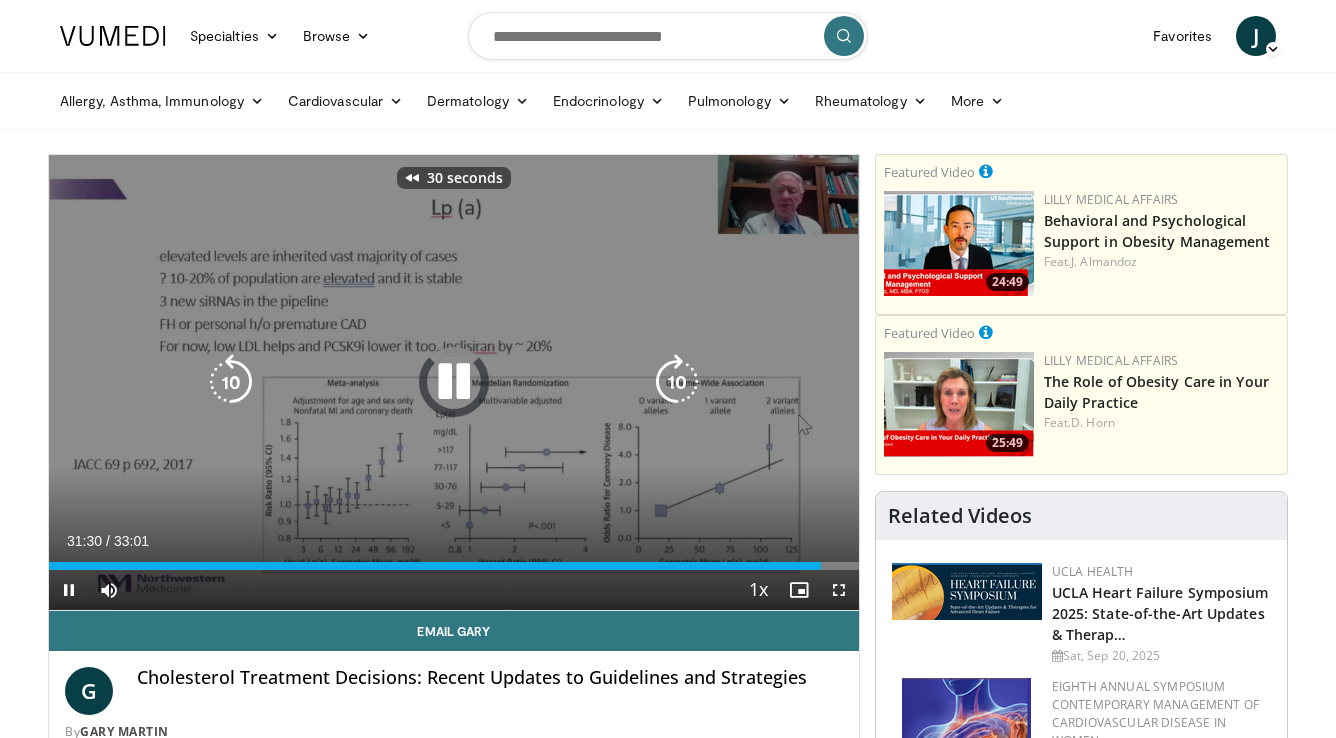 click at bounding box center [231, 382] 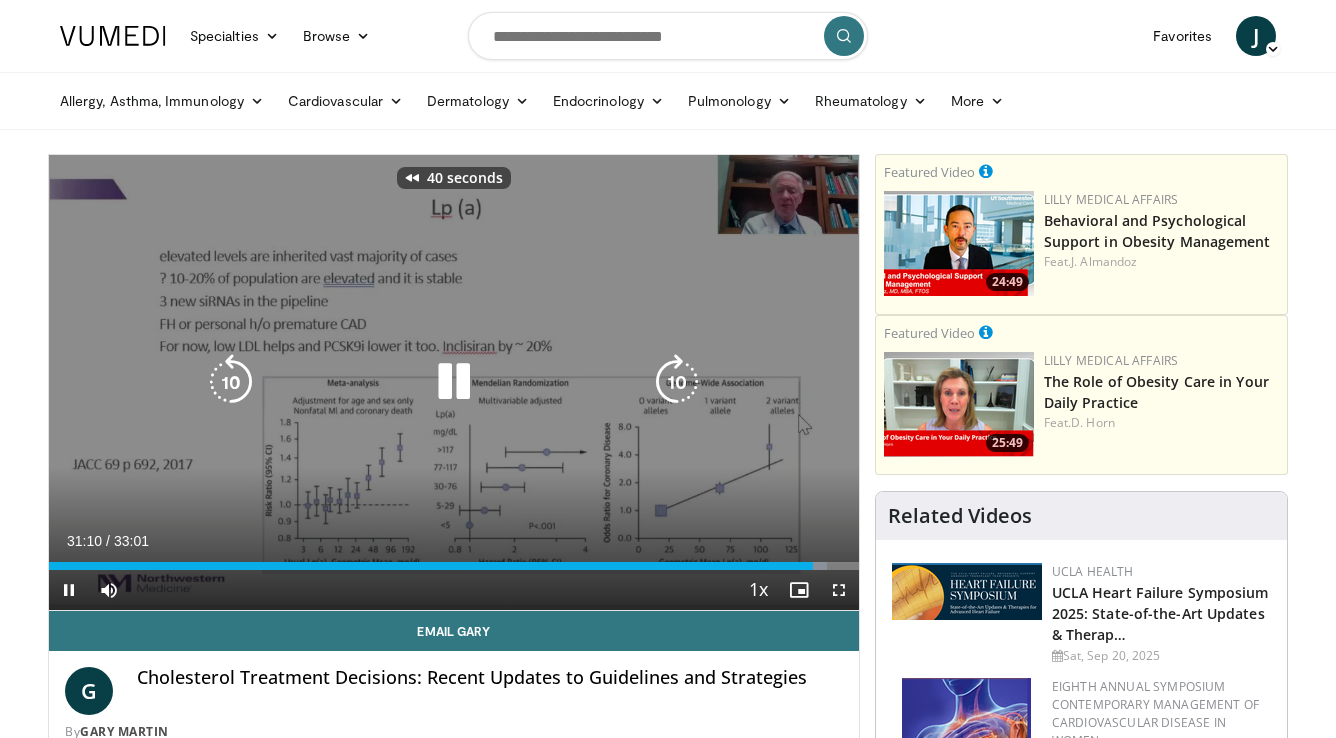 click at bounding box center [231, 382] 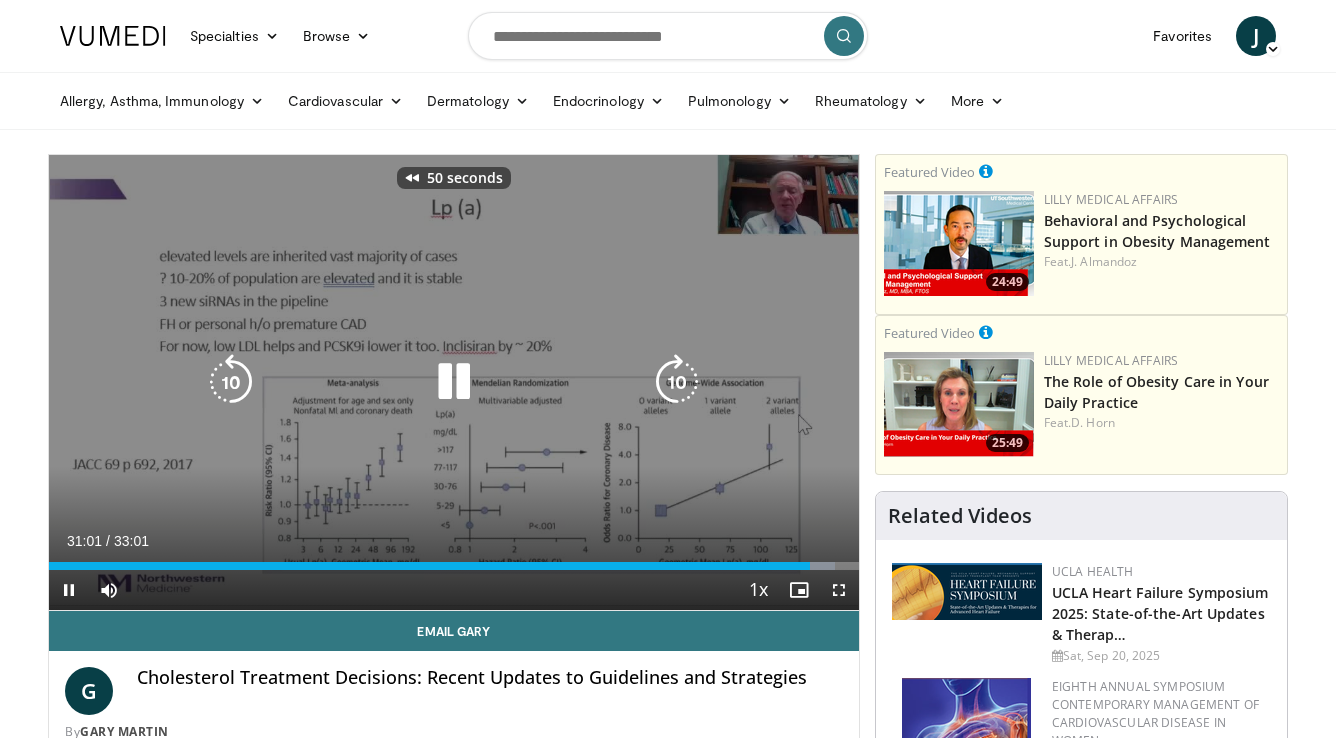 click at bounding box center [231, 382] 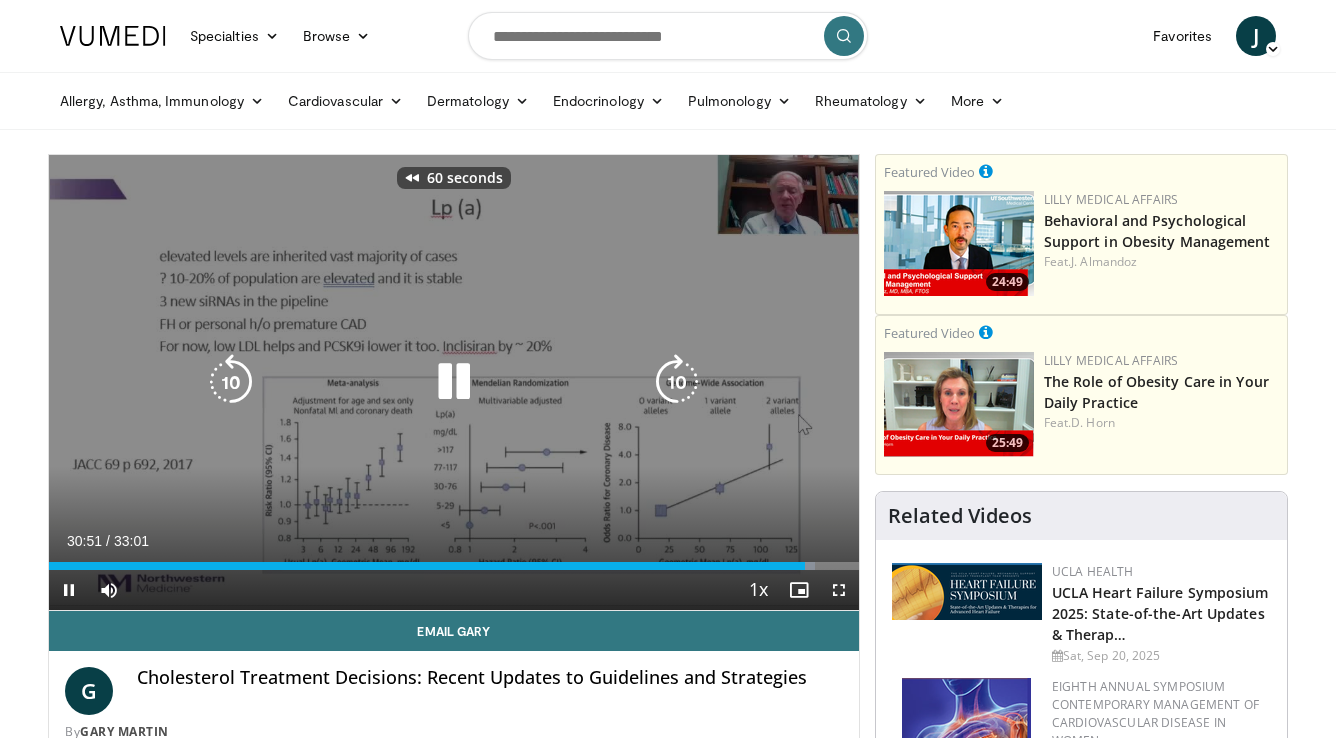 click at bounding box center [231, 382] 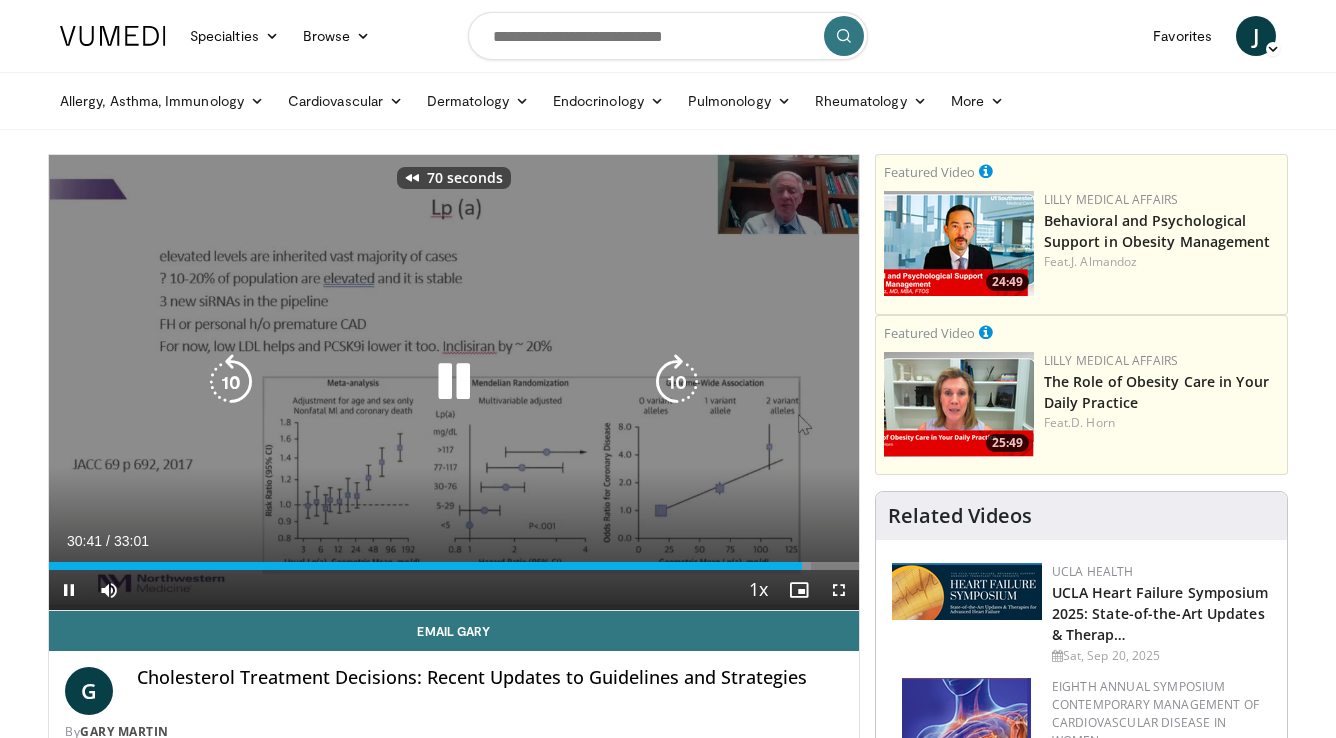click at bounding box center [231, 382] 